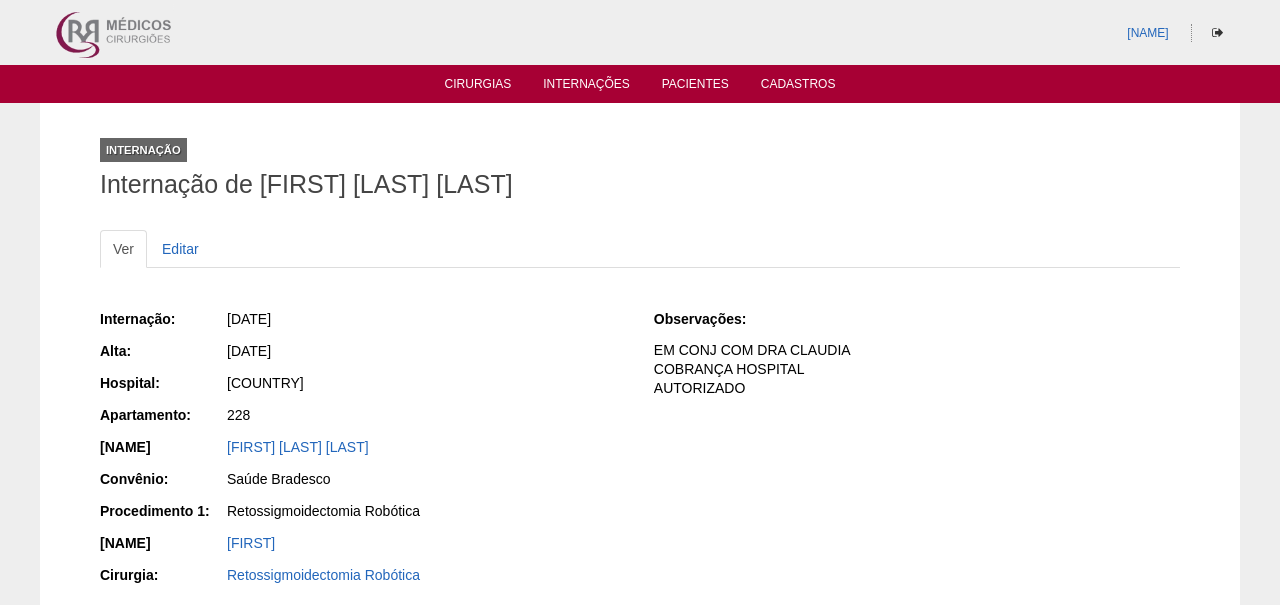scroll, scrollTop: 28, scrollLeft: 0, axis: vertical 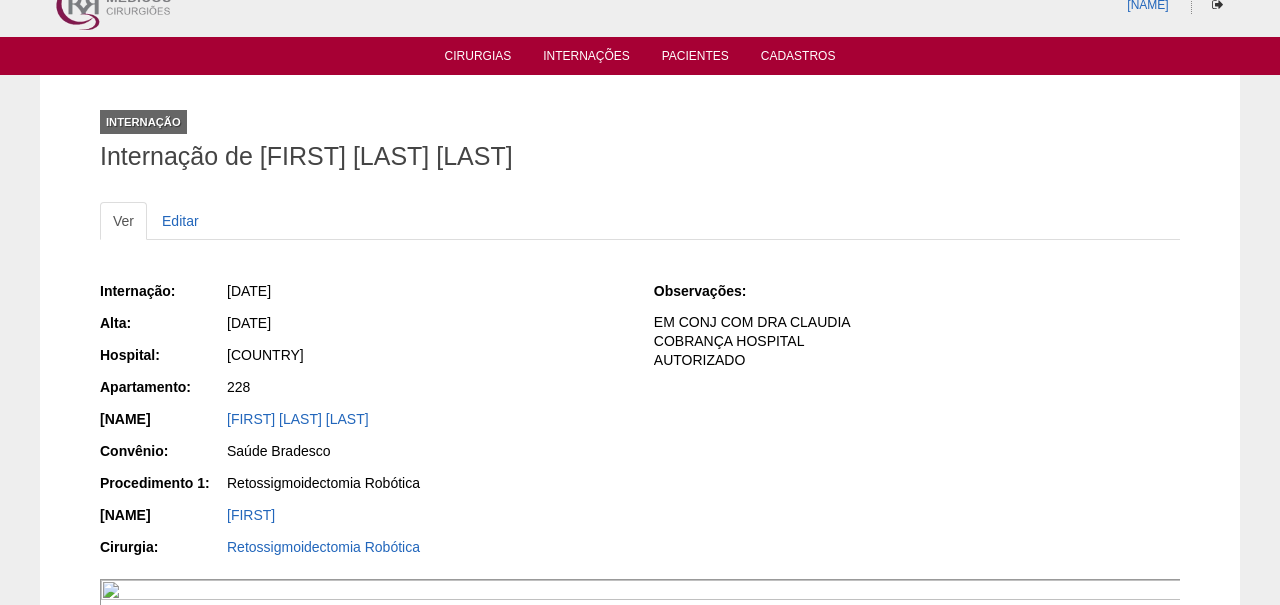 click on "Cirurgias" at bounding box center [478, 59] 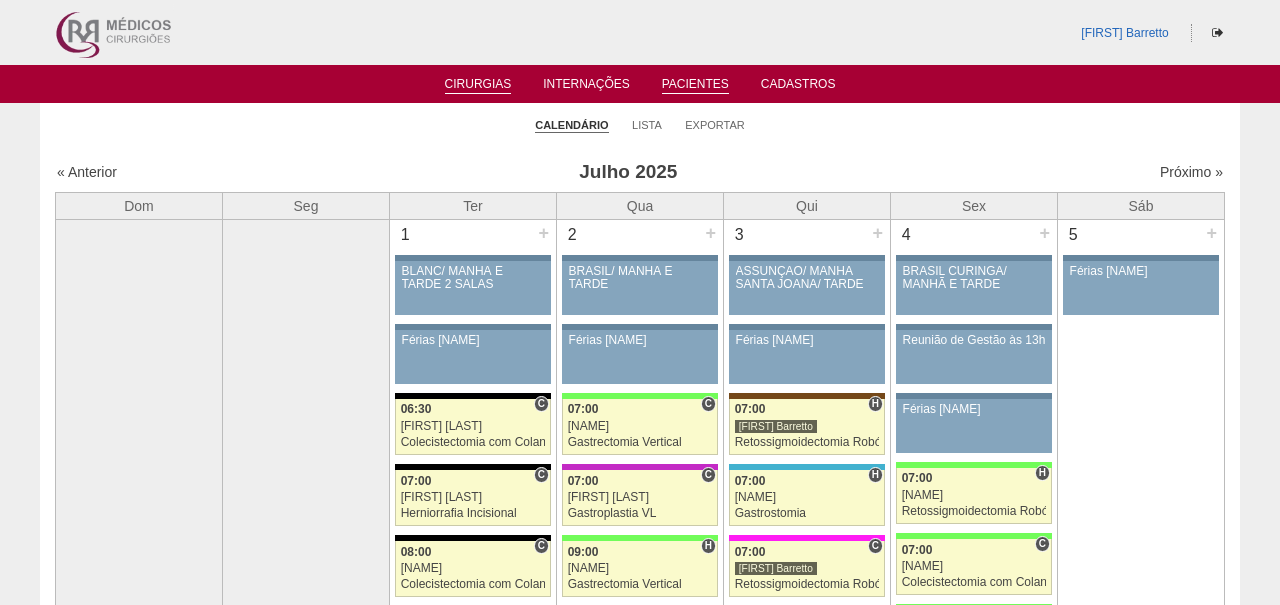 click on "Pacientes" at bounding box center [695, 85] 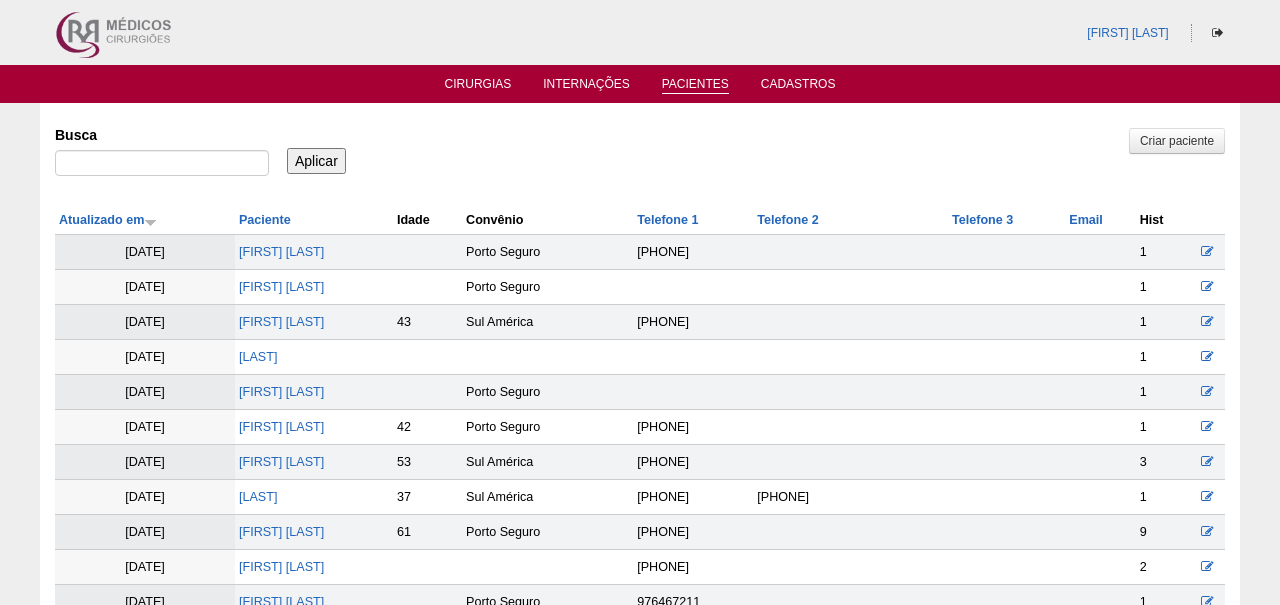 scroll, scrollTop: 0, scrollLeft: 0, axis: both 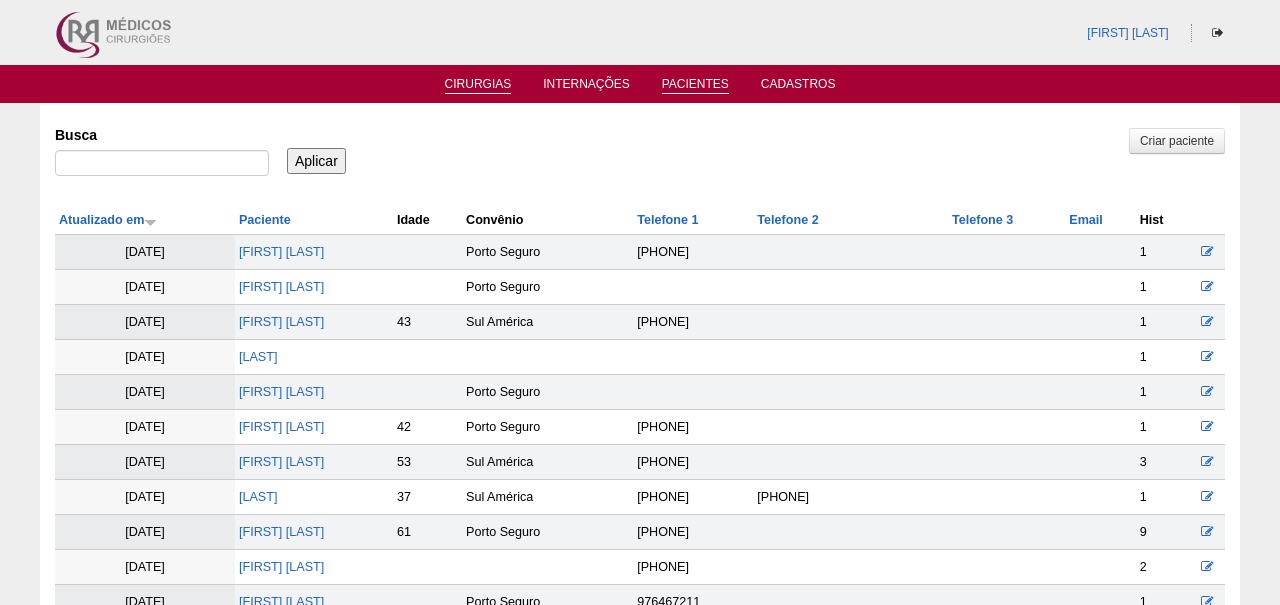 click on "Cirurgias" at bounding box center (478, 85) 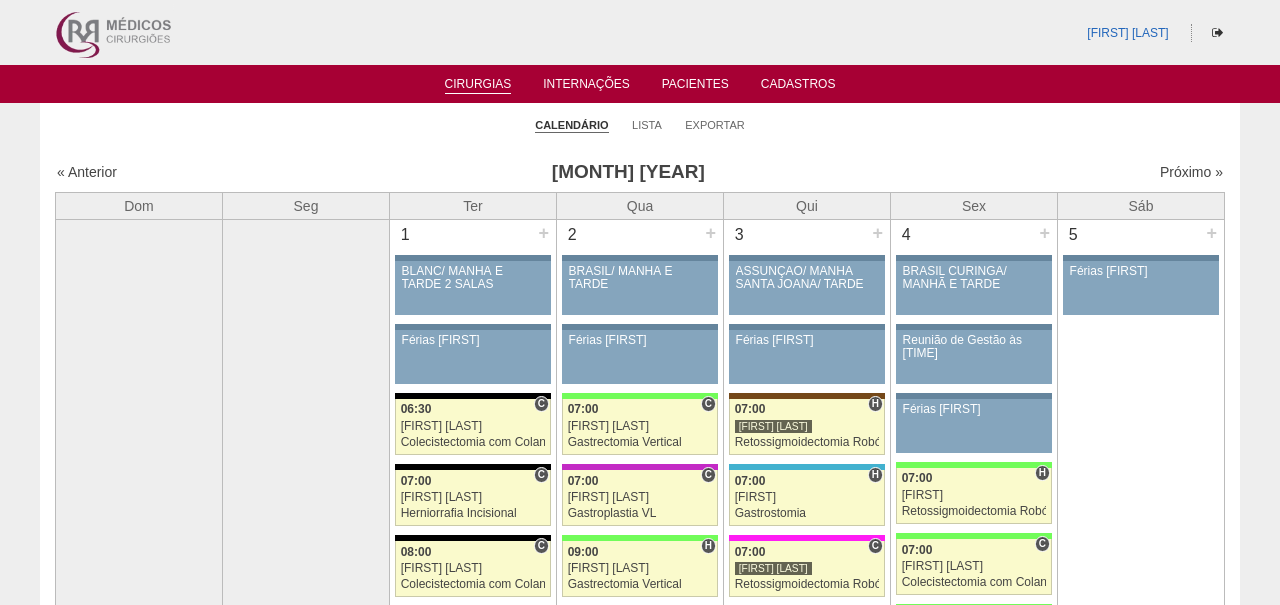 scroll, scrollTop: 0, scrollLeft: 0, axis: both 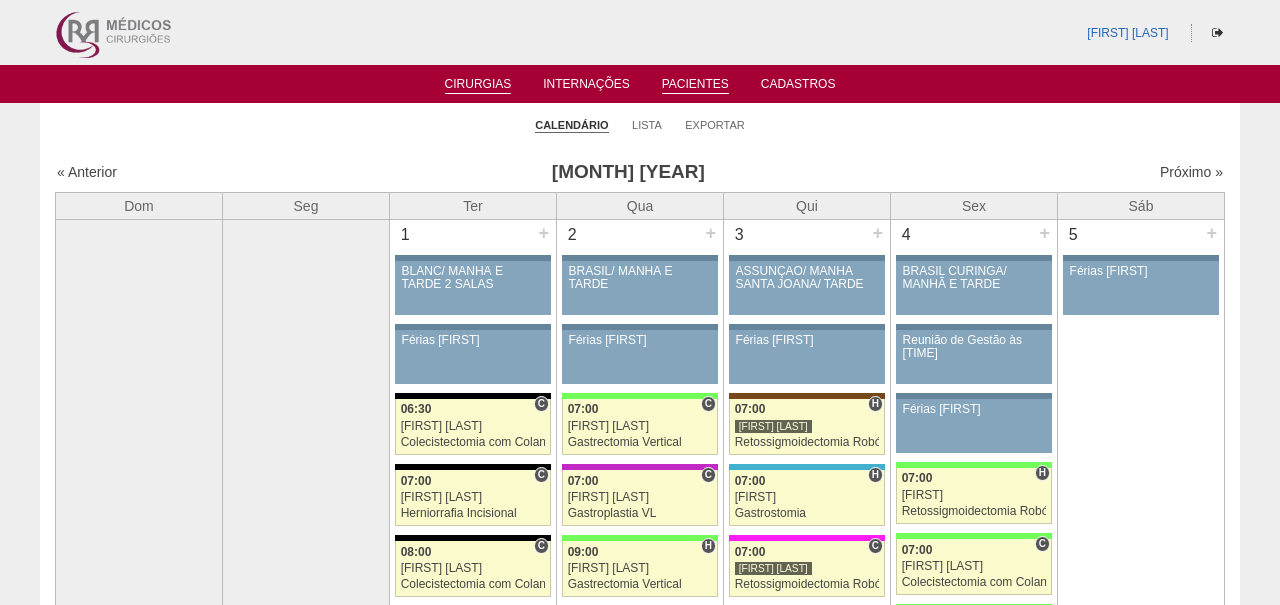 click on "Pacientes" at bounding box center [695, 85] 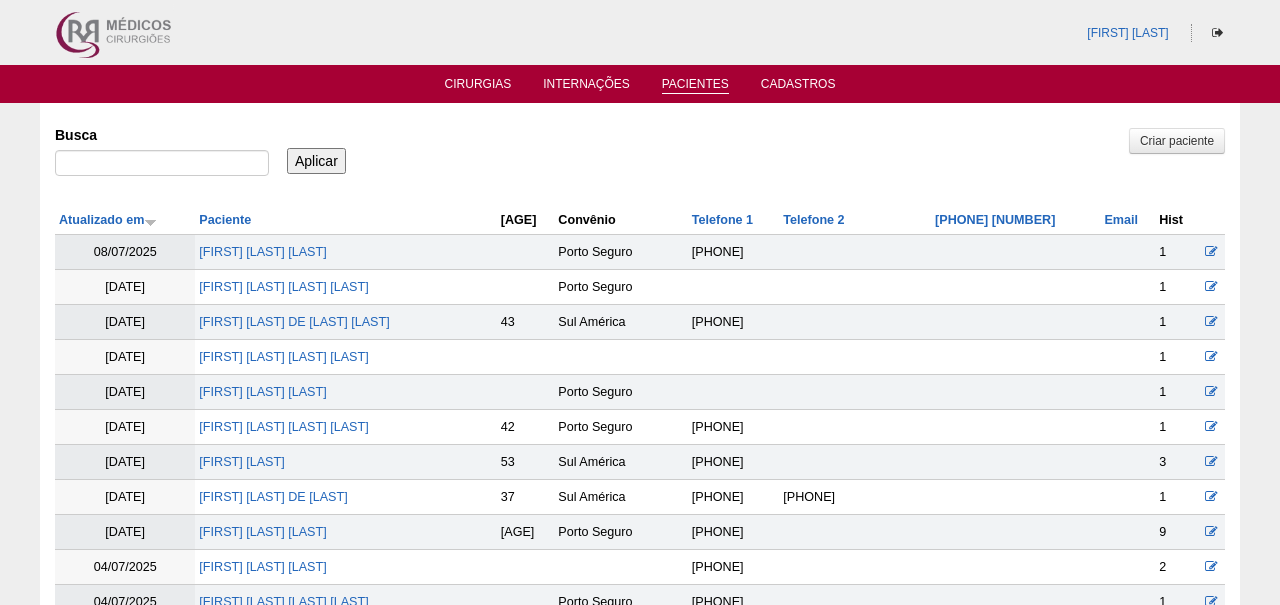 scroll, scrollTop: 0, scrollLeft: 0, axis: both 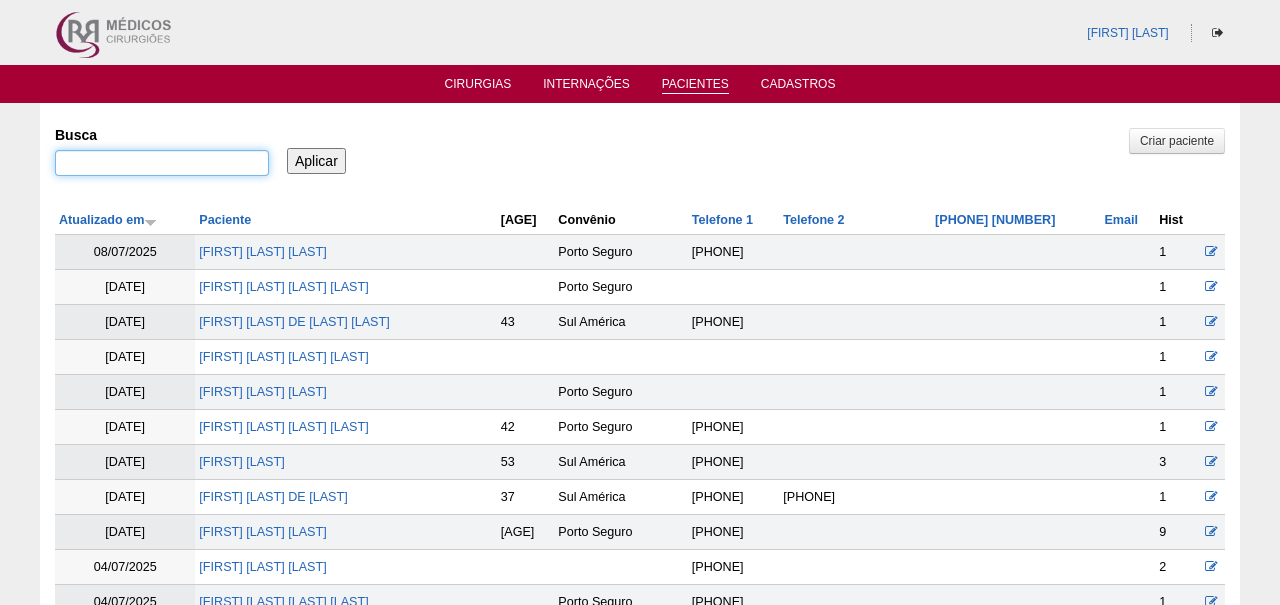 click on "Busca" at bounding box center (162, 163) 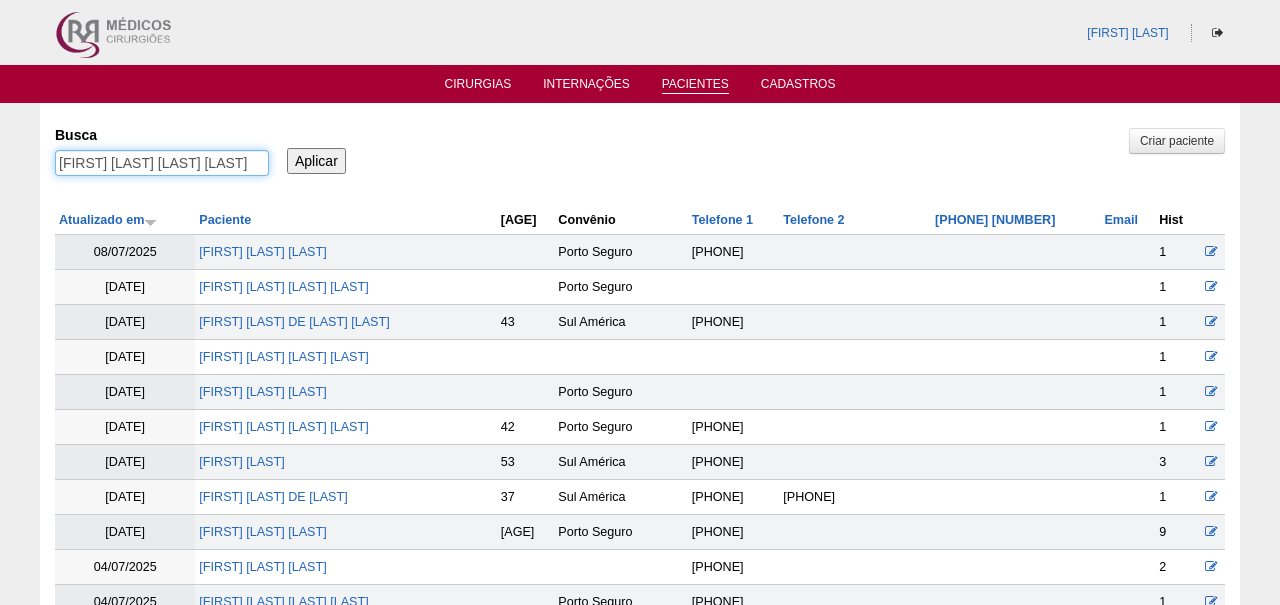 type on "[NAME] [LAST] [LAST]" 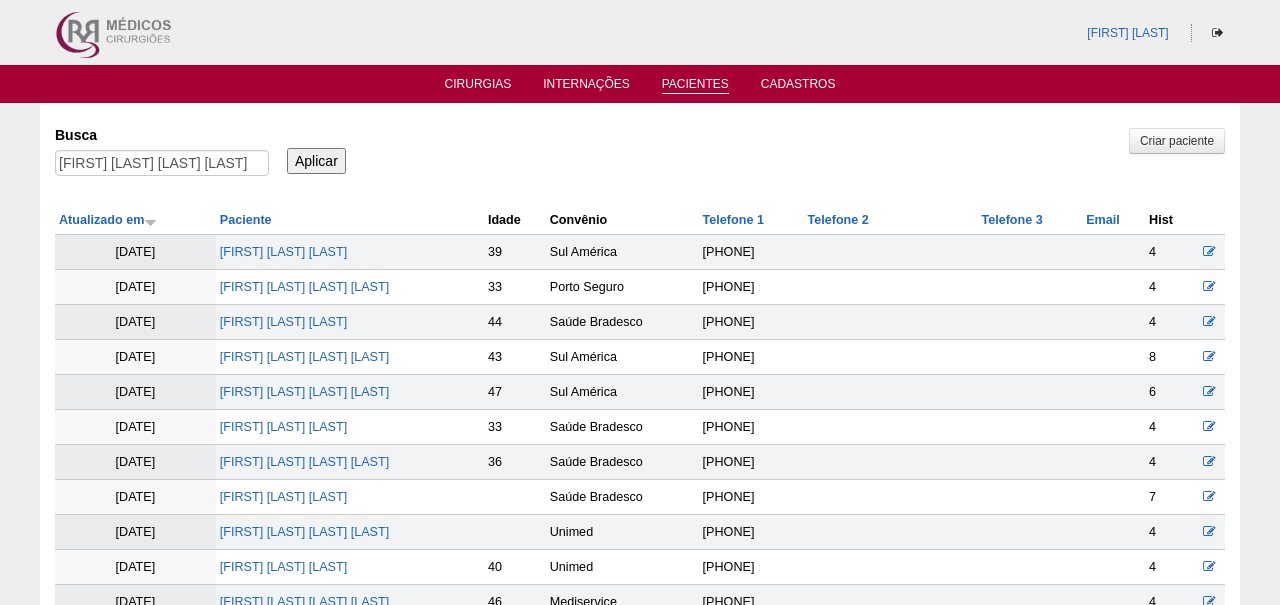 scroll, scrollTop: 0, scrollLeft: 0, axis: both 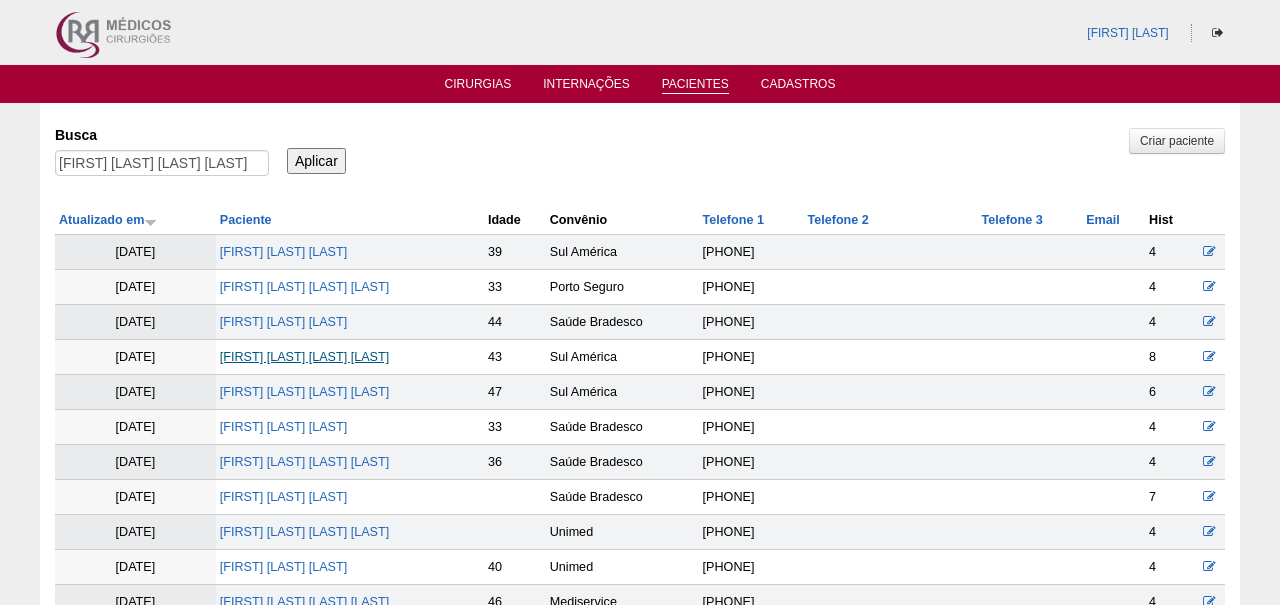 click on "[FIRST] [LAST] [LAST] [LAST]" at bounding box center (304, 357) 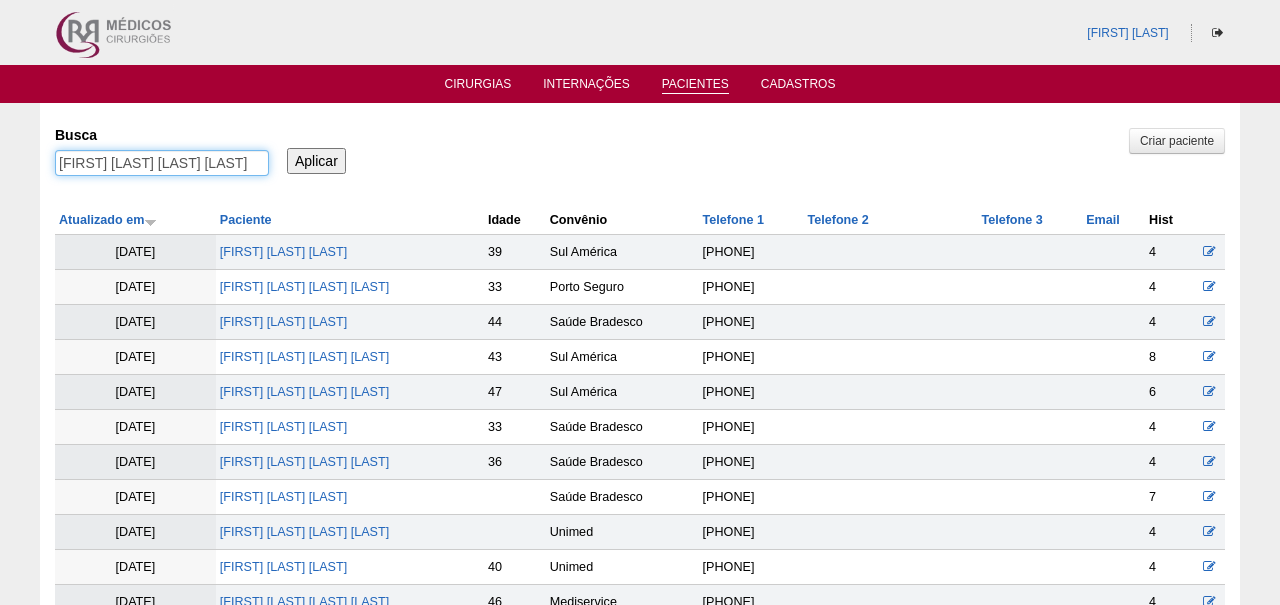 click on "[FIRST] [LAST] [LAST] [LAST]" at bounding box center [162, 163] 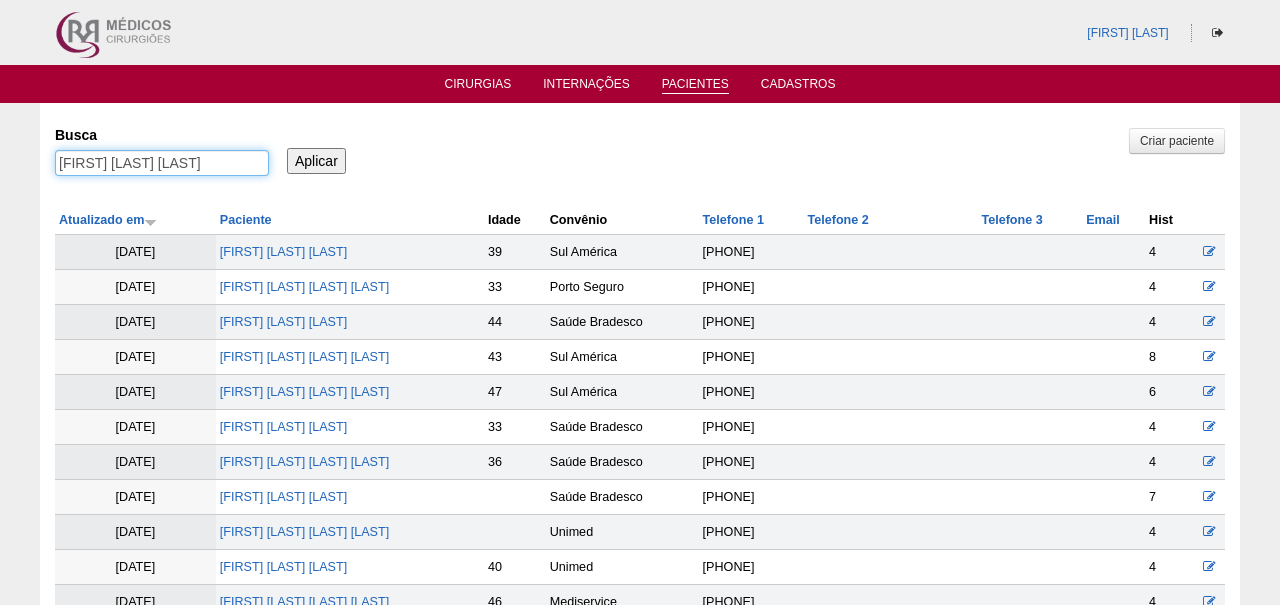 type on "[FIRST] [LAST] [LAST]" 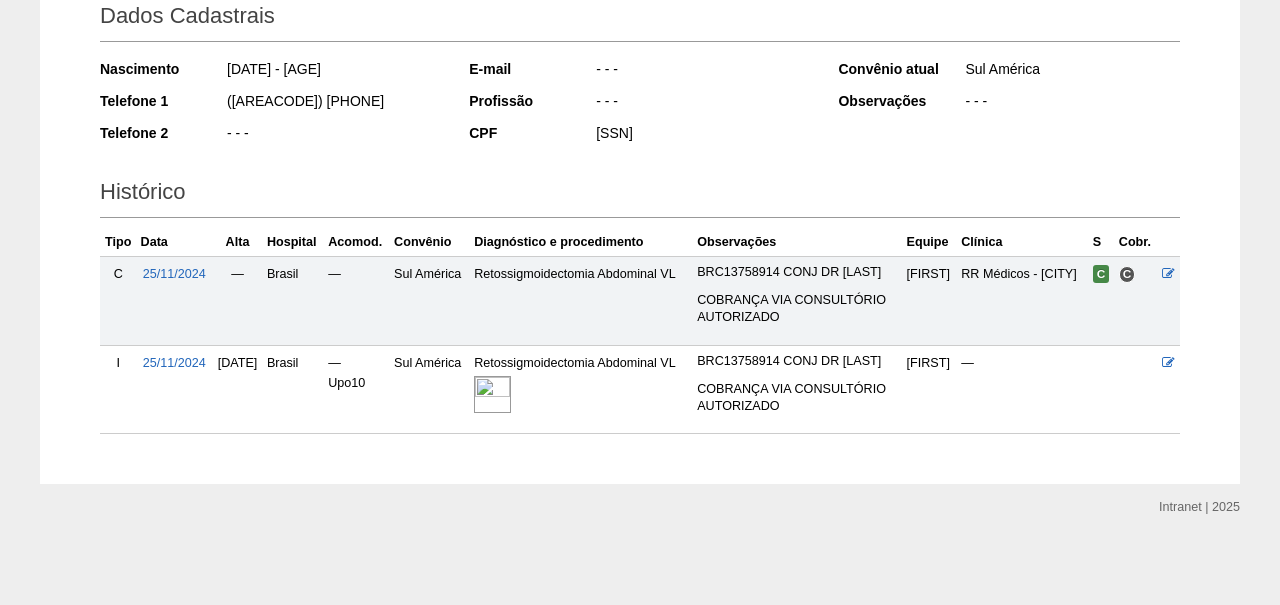 scroll, scrollTop: 328, scrollLeft: 0, axis: vertical 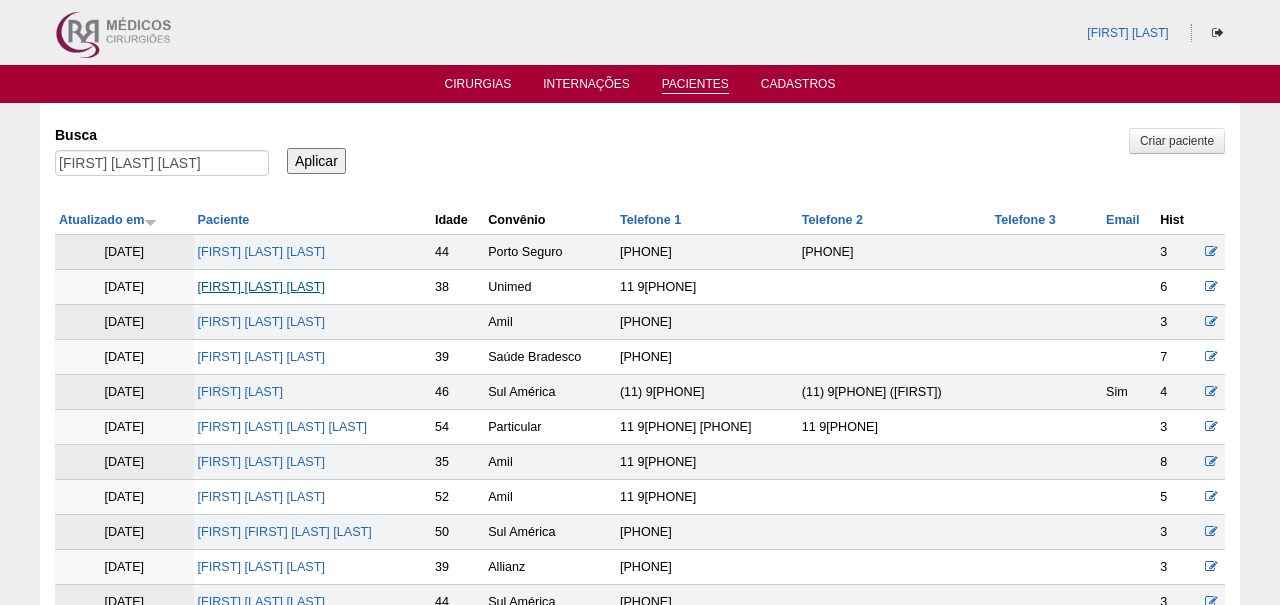 click on "[FIRST] [LAST] [LAST]" at bounding box center (261, 287) 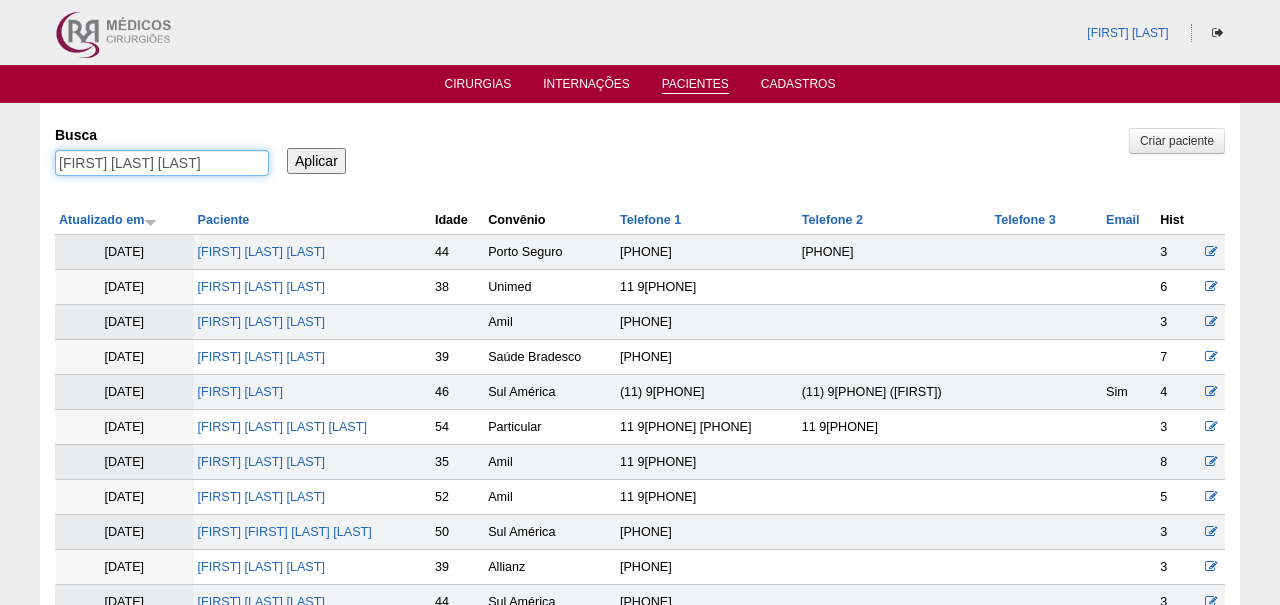 click on "[FIRST] [LAST] [LAST]" at bounding box center [162, 163] 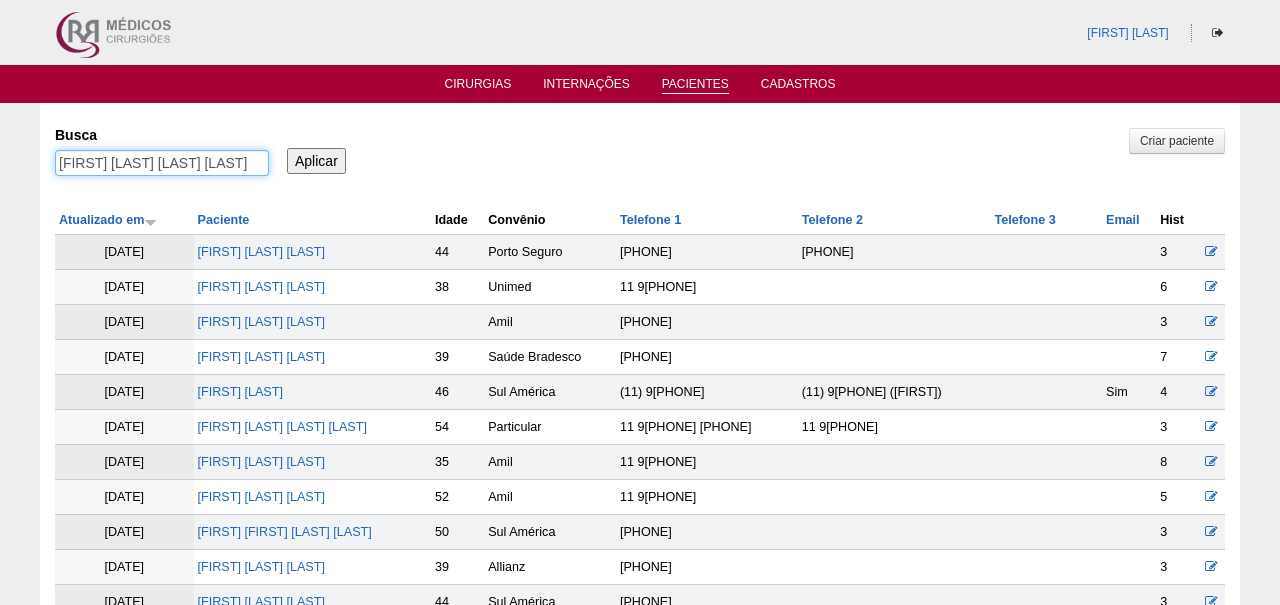 type on "MARINA BRUZON CRUZ HERREIRA" 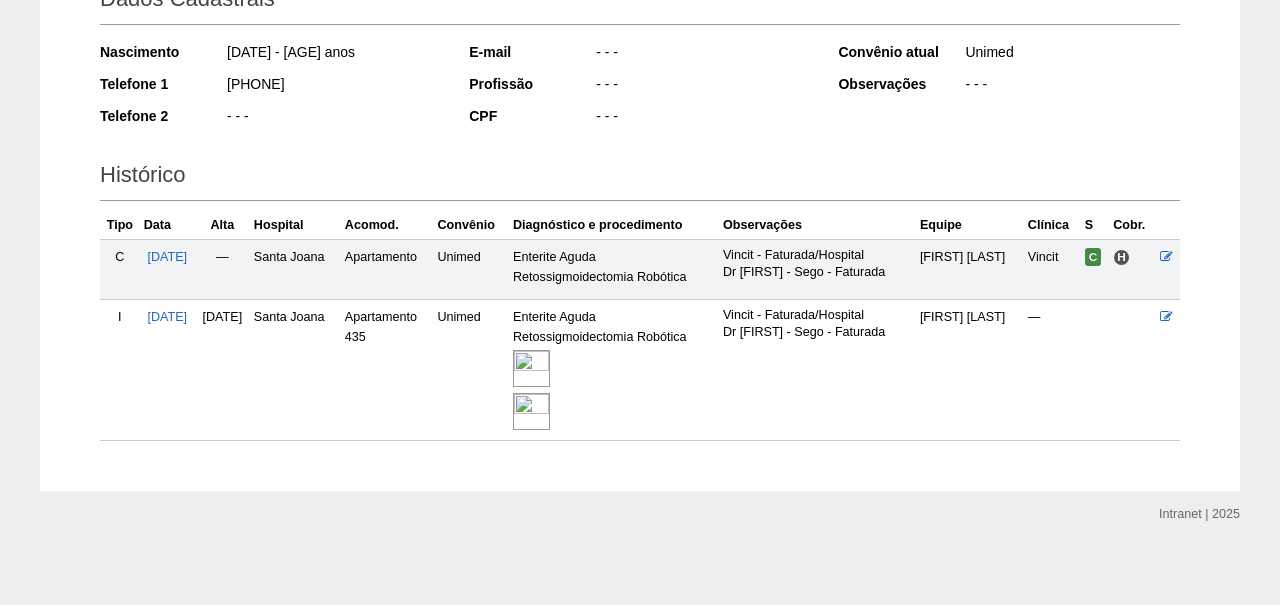 scroll, scrollTop: 318, scrollLeft: 0, axis: vertical 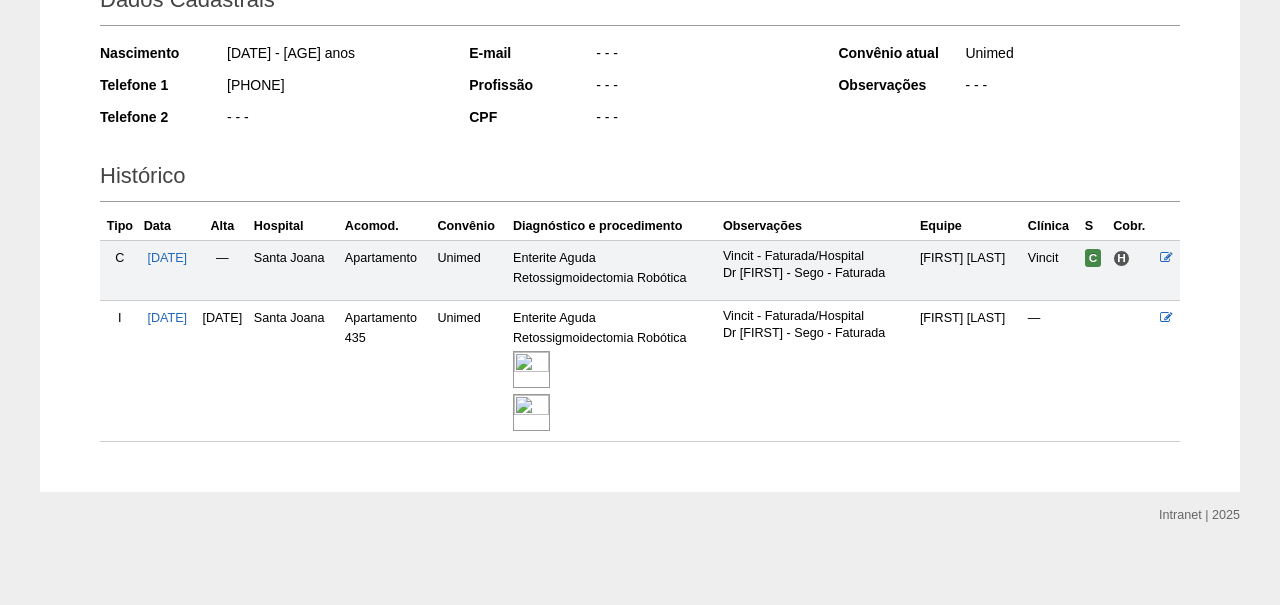 click at bounding box center (531, 369) 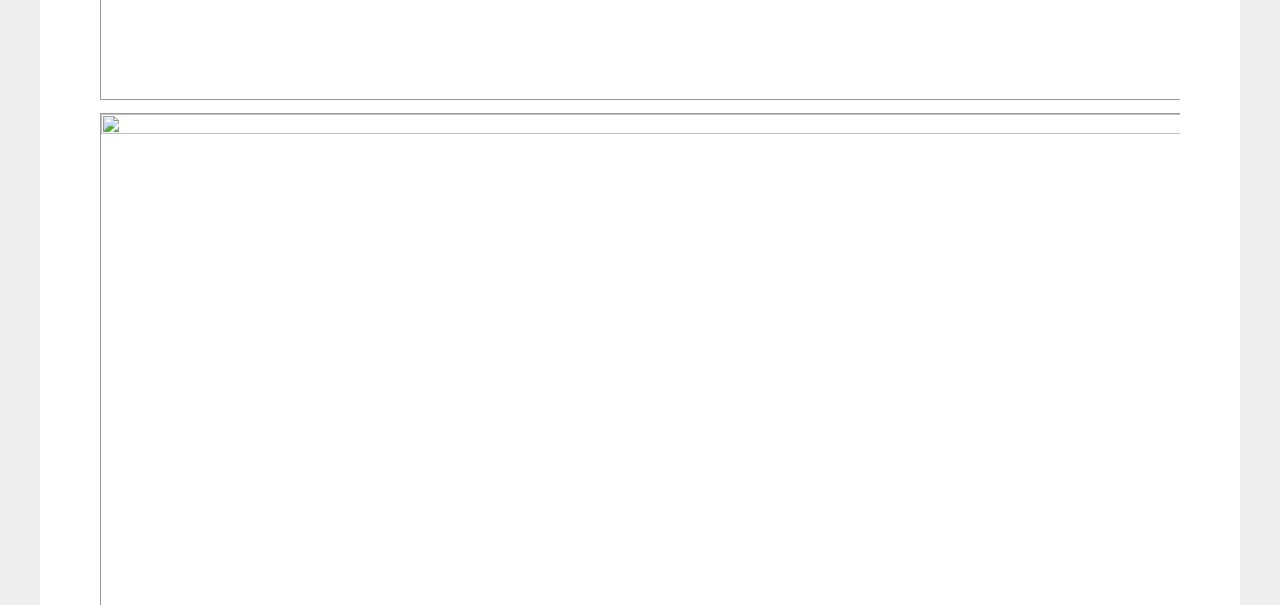 scroll, scrollTop: 1384, scrollLeft: 0, axis: vertical 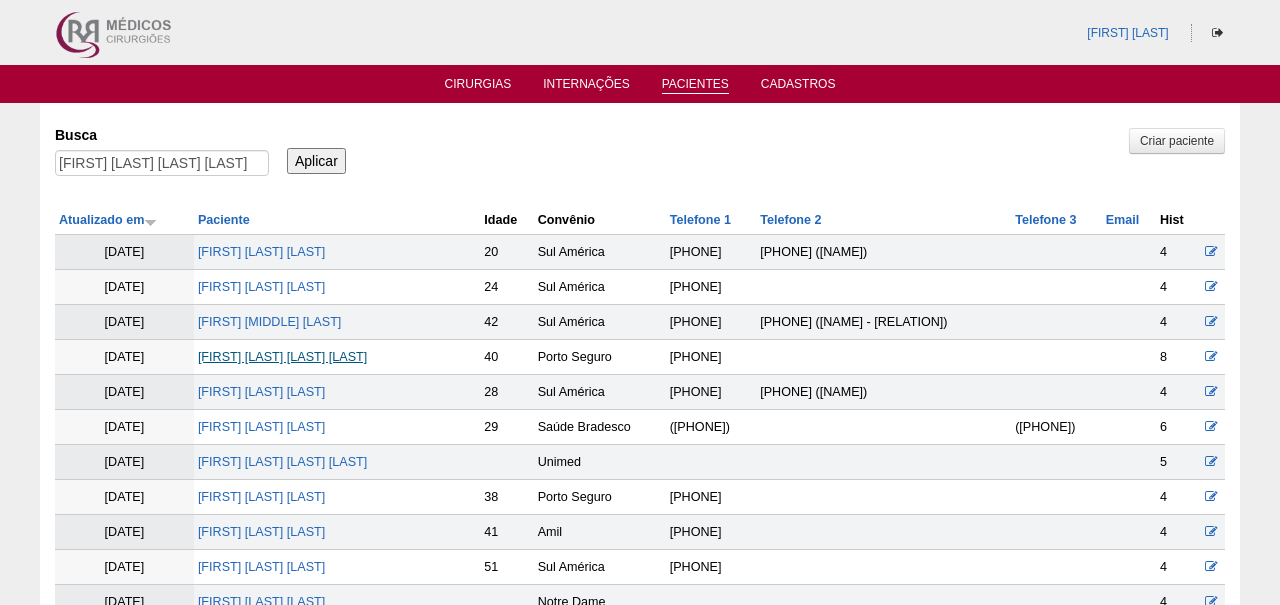 click on "[FIRST] [LAST] [LAST] [LAST]" at bounding box center [282, 357] 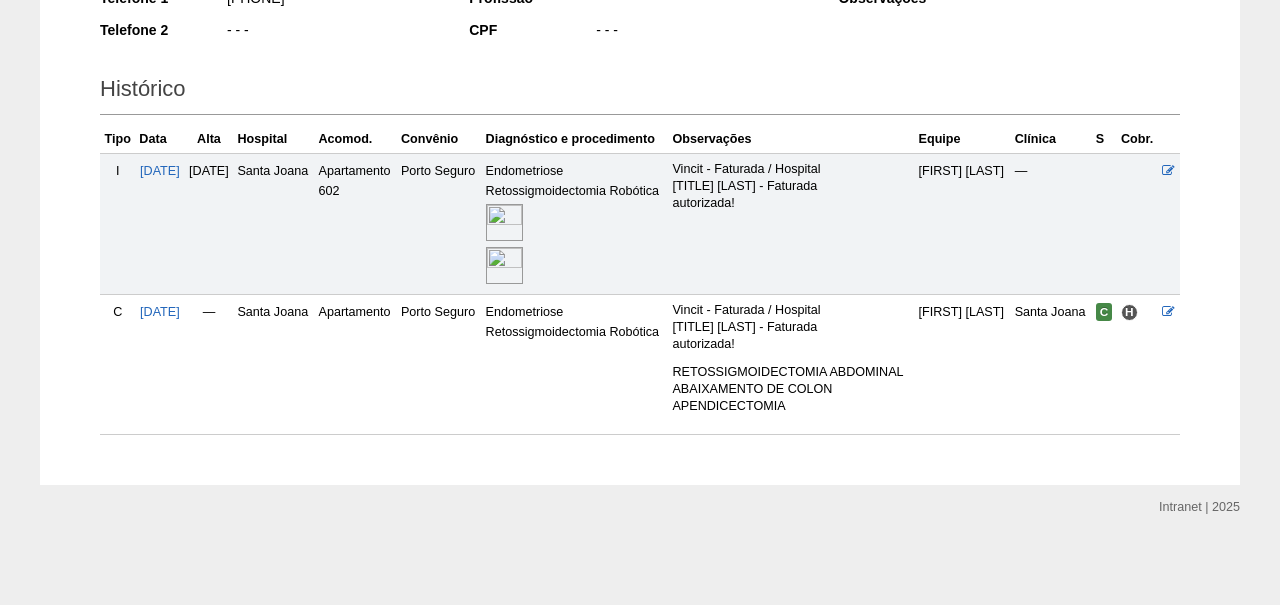 scroll, scrollTop: 455, scrollLeft: 0, axis: vertical 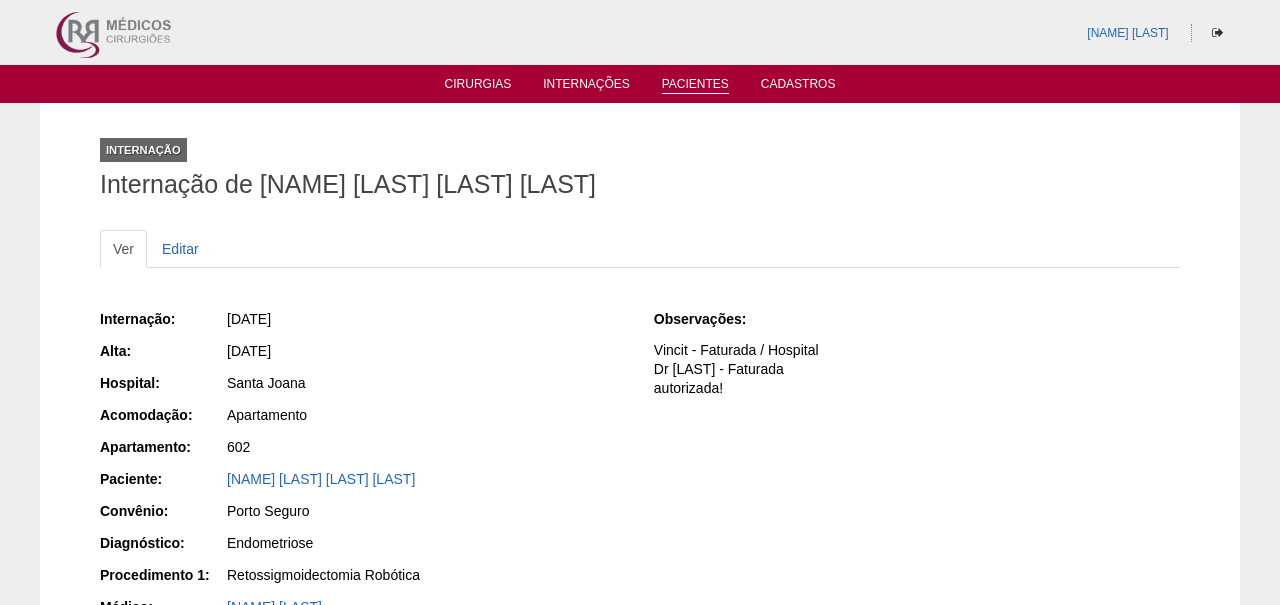 click on "Pacientes" at bounding box center (695, 85) 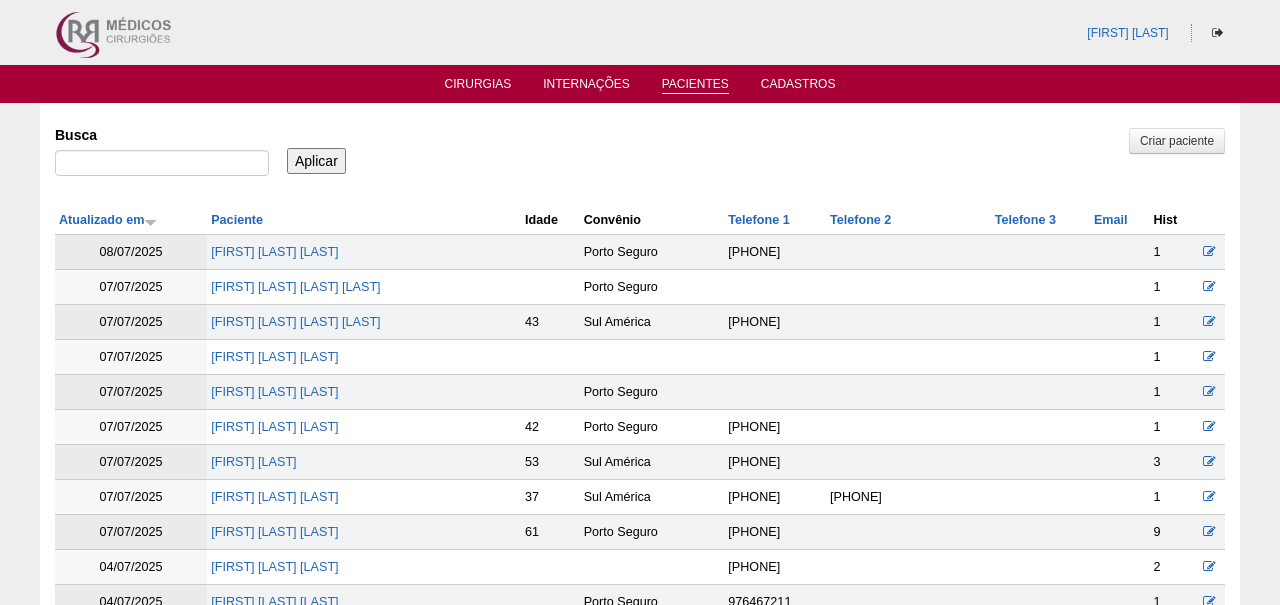 scroll, scrollTop: 0, scrollLeft: 0, axis: both 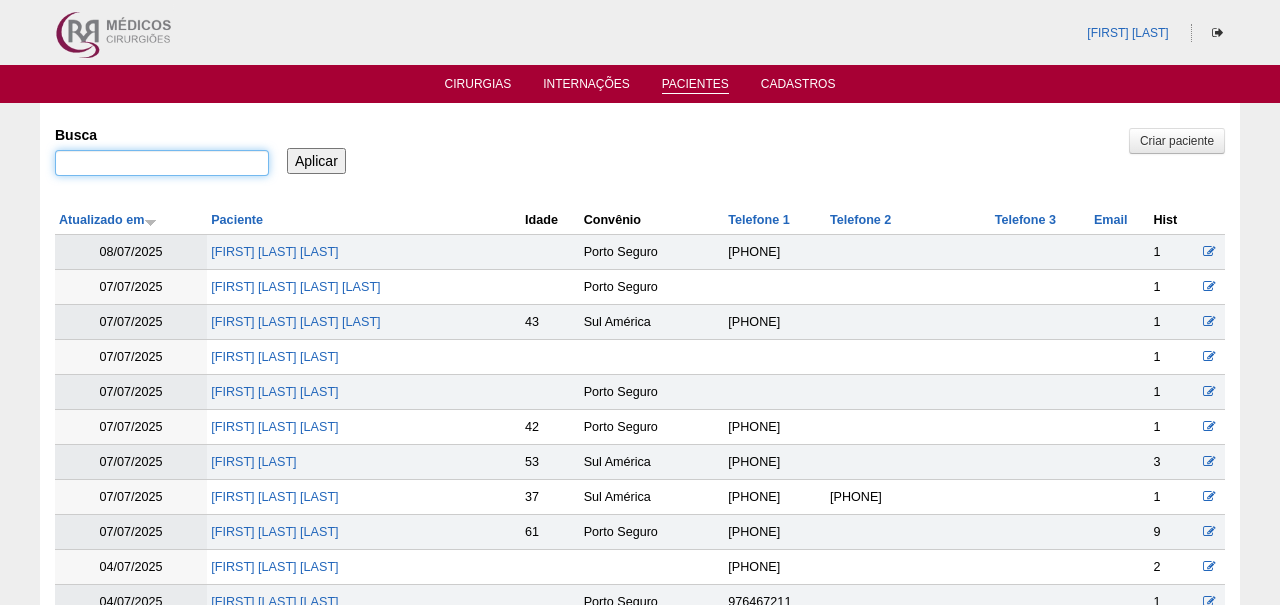 click on "Busca" at bounding box center (162, 163) 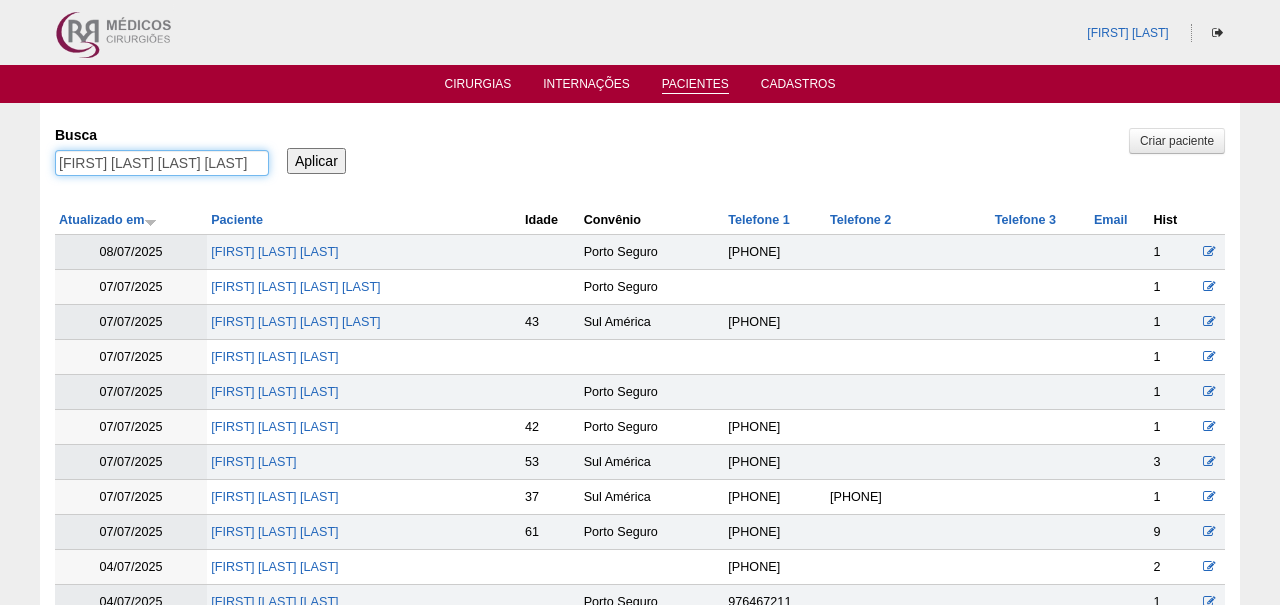 type on "[FIRST] [MIDDLE] [LAST] [LAST] [LAST]" 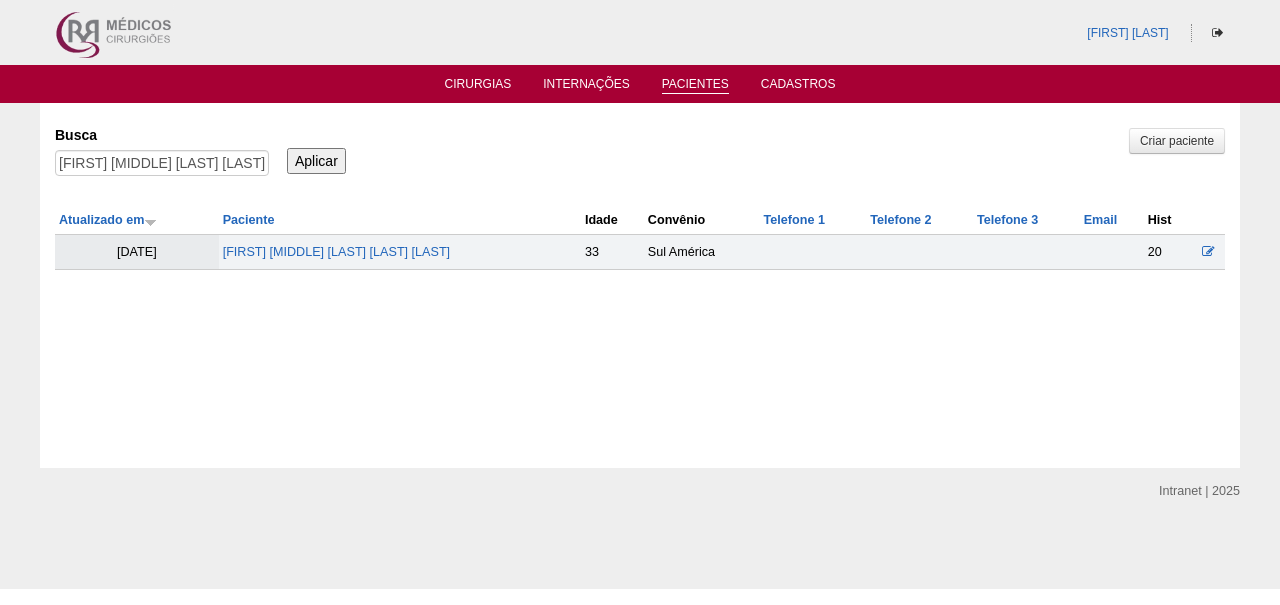 scroll, scrollTop: 0, scrollLeft: 0, axis: both 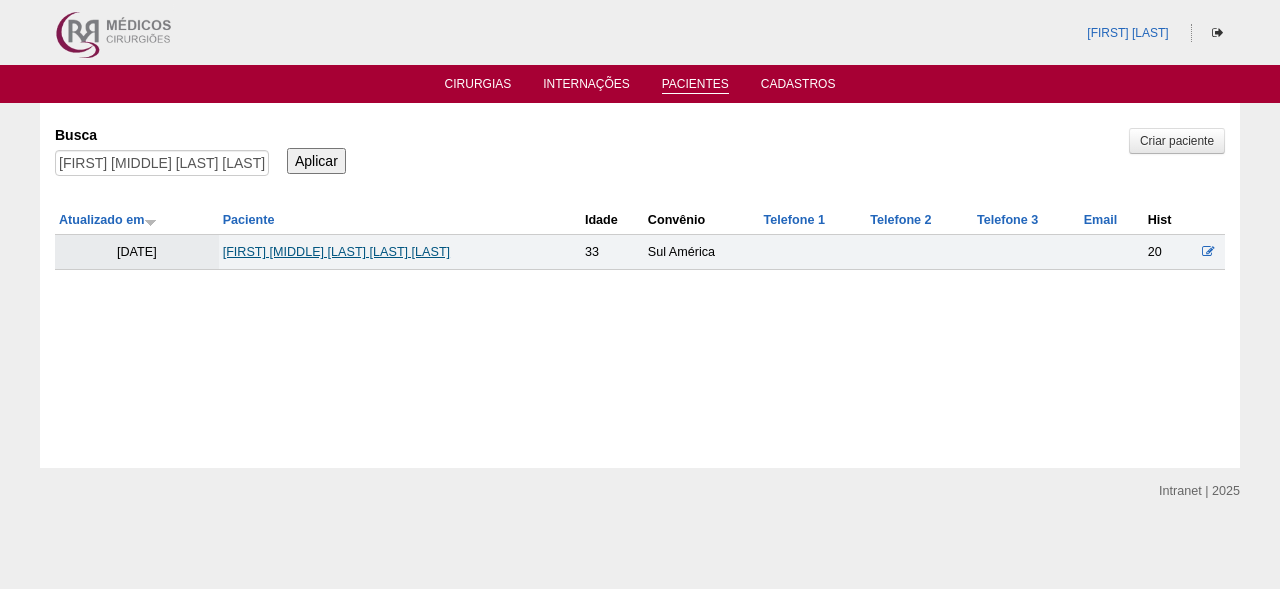 click on "Anna lecticia Rivaldo Barbosa e silva" at bounding box center (336, 252) 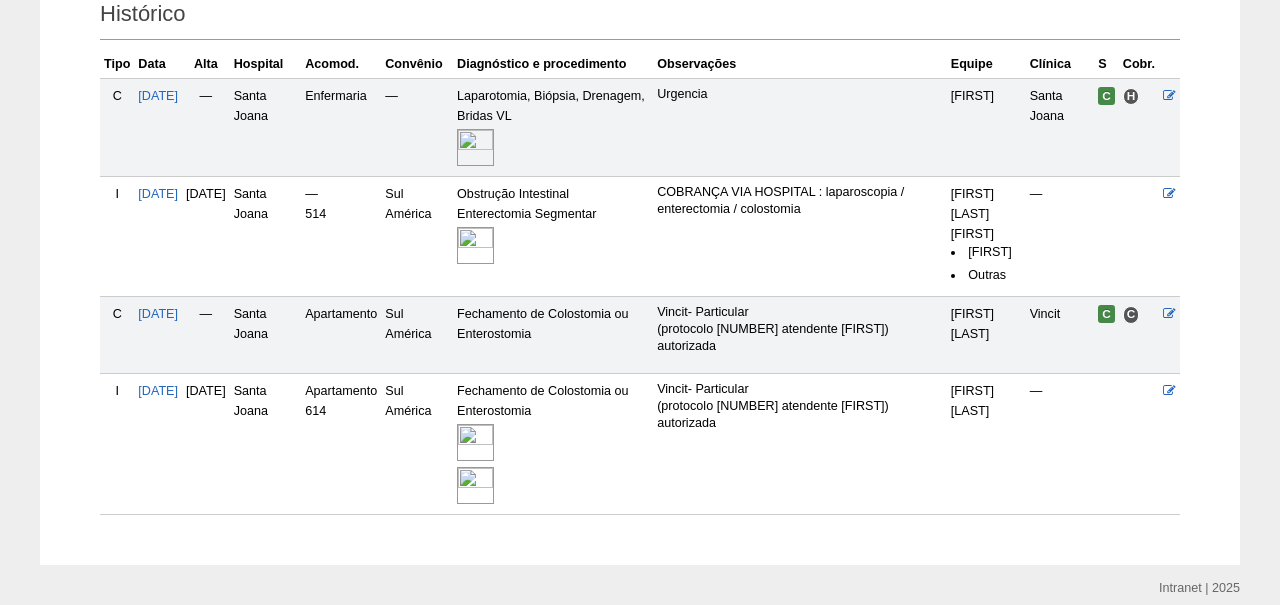 scroll, scrollTop: 468, scrollLeft: 0, axis: vertical 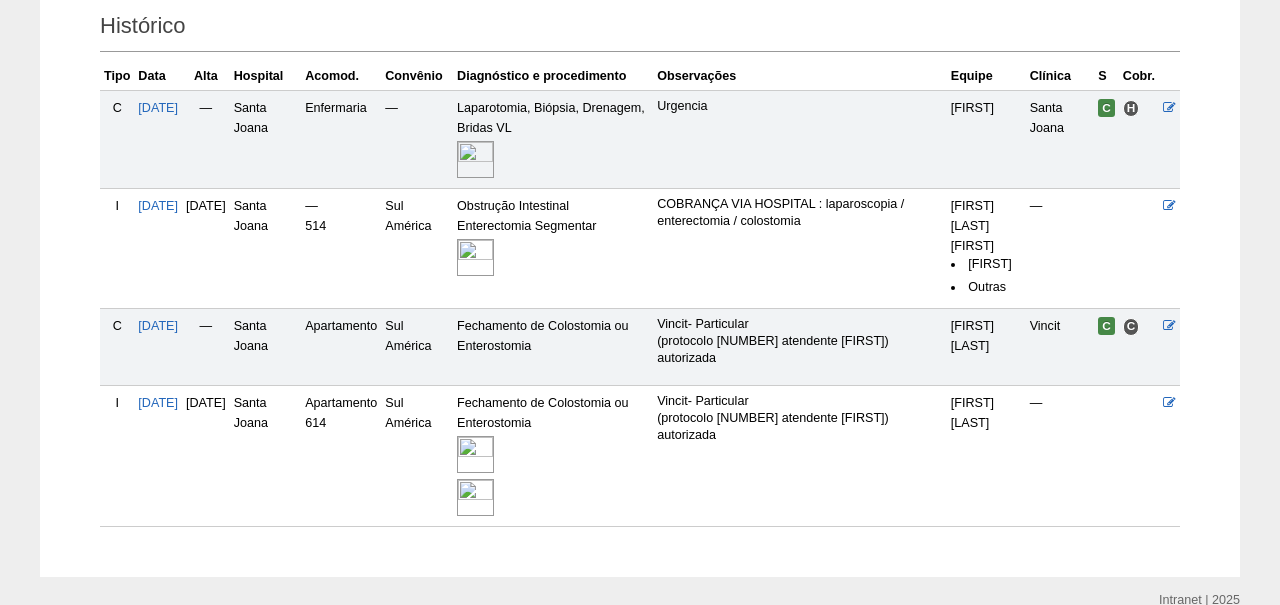 click at bounding box center (475, 257) 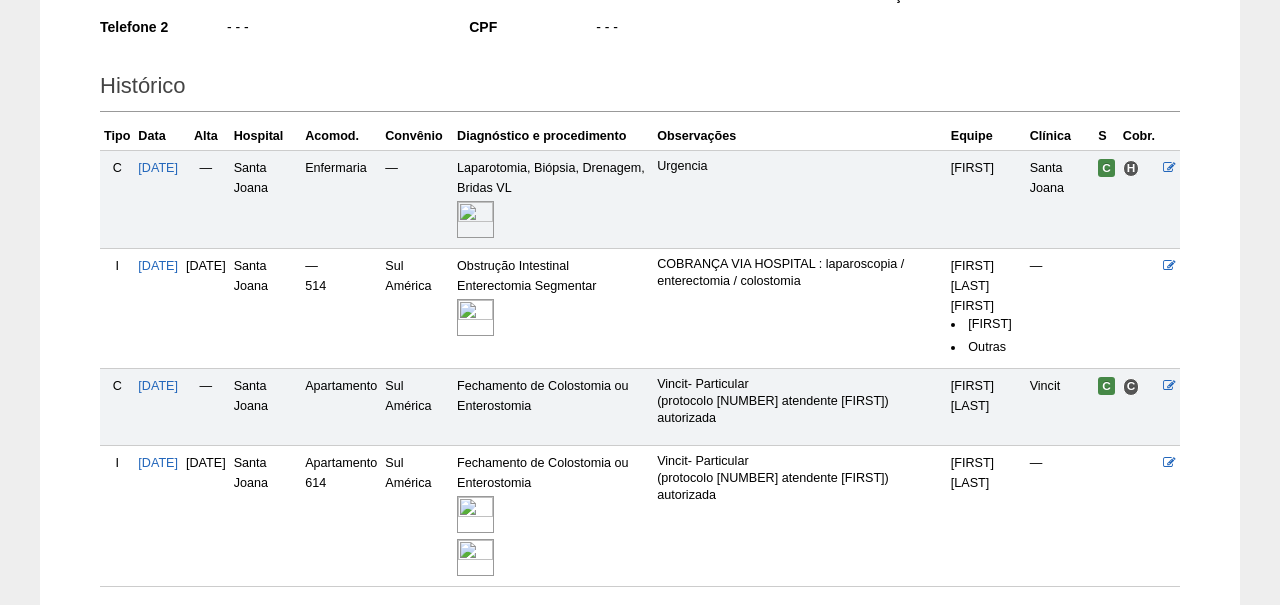 scroll, scrollTop: 490, scrollLeft: 0, axis: vertical 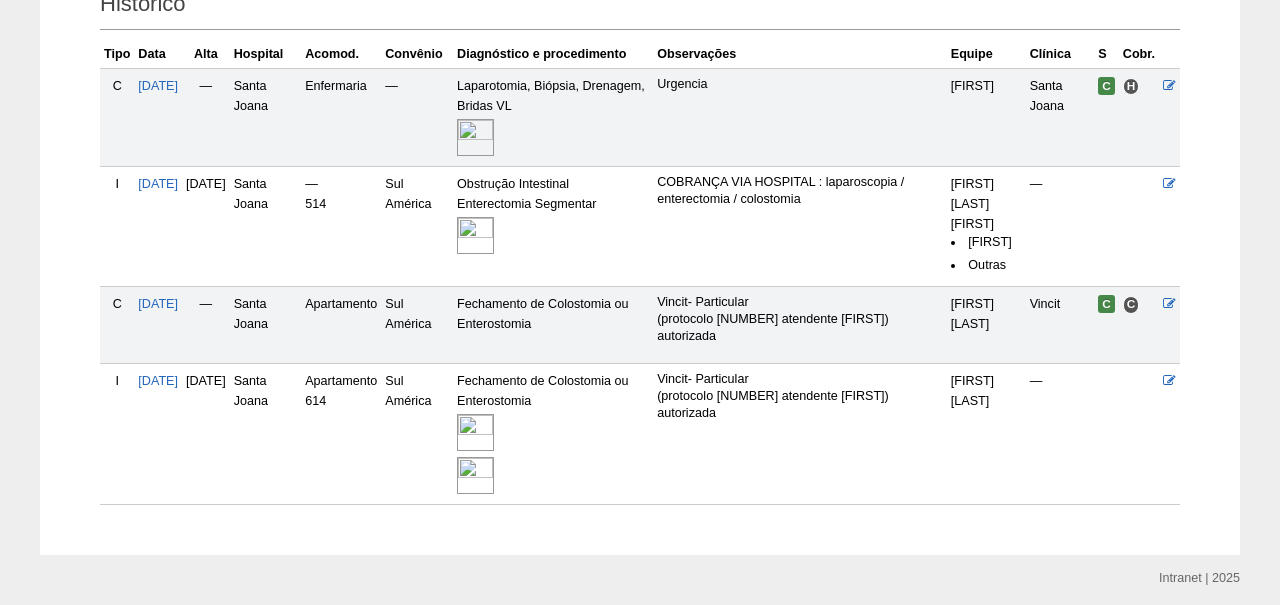click at bounding box center (475, 235) 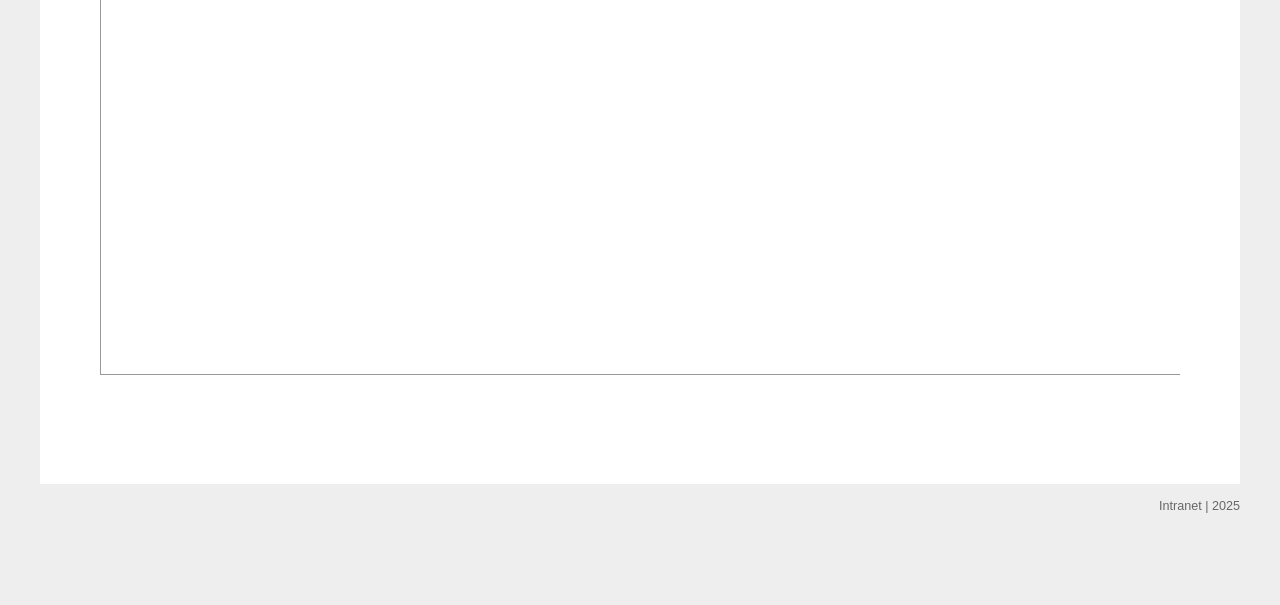 scroll, scrollTop: 1376, scrollLeft: 0, axis: vertical 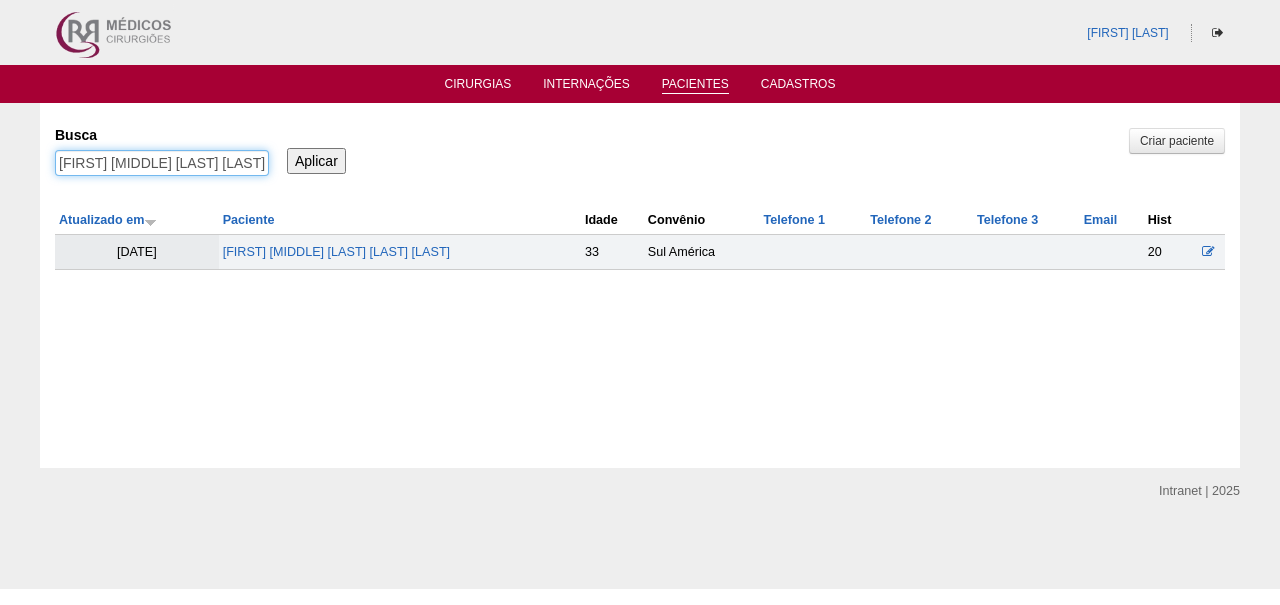 click on "[FIRST] [MIDDLE] [LAST] [LAST] [LAST]" at bounding box center [162, 163] 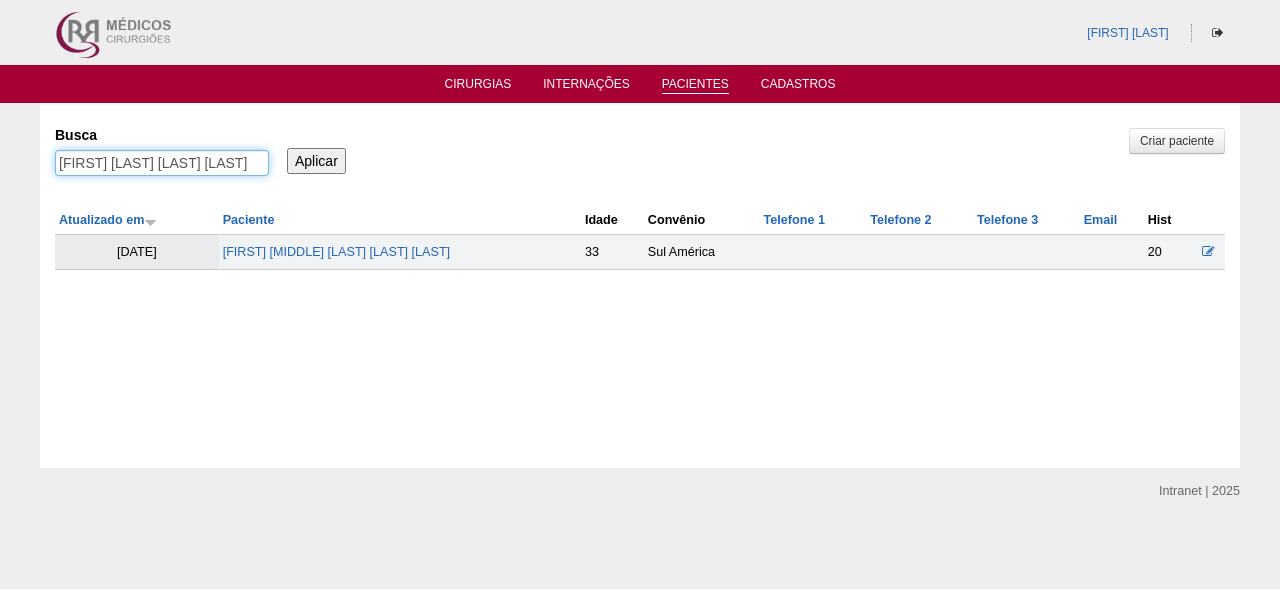 type on "[FIRST] [LAST] [LAST] [LAST]" 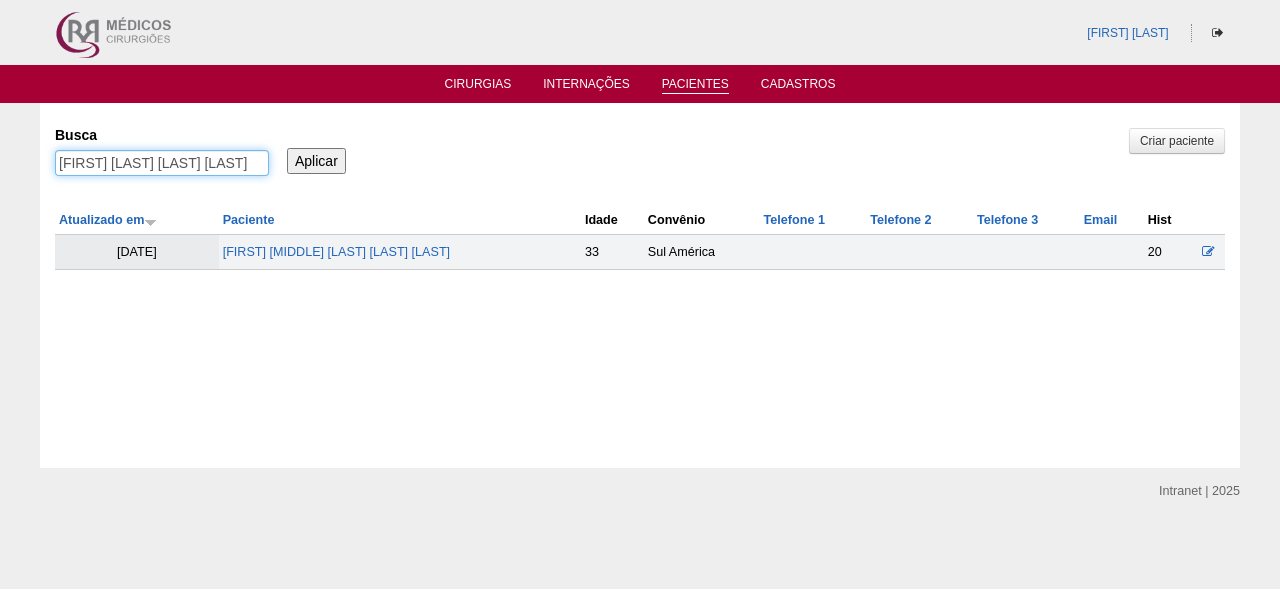 click on "Aplicar" at bounding box center [316, 161] 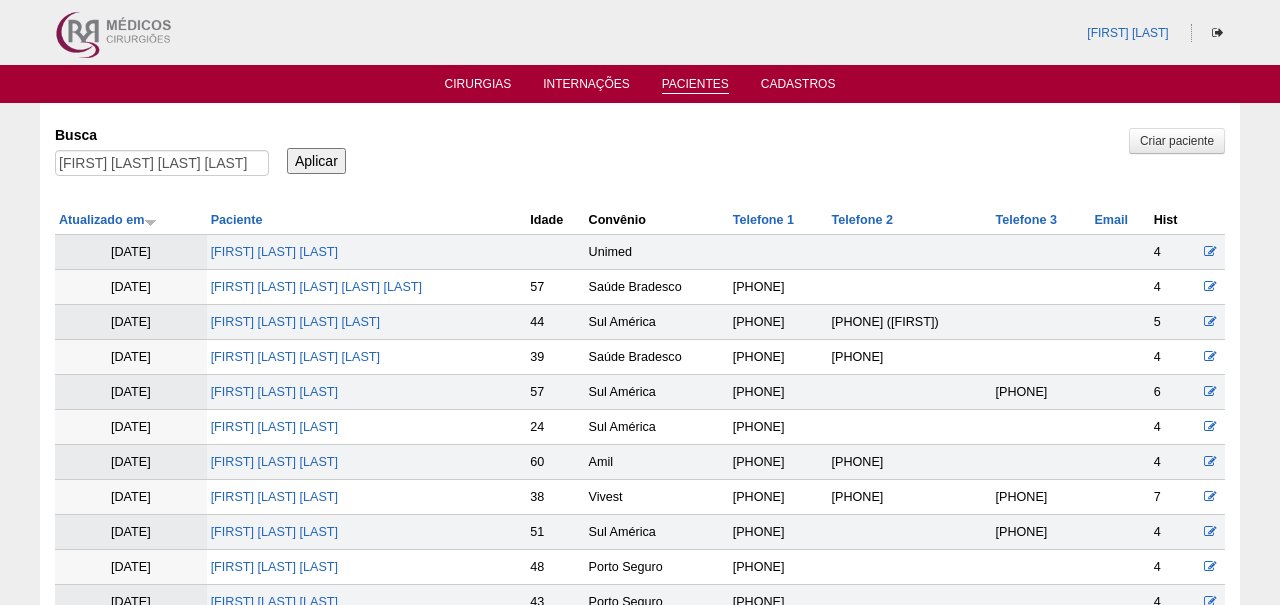 scroll, scrollTop: 0, scrollLeft: 0, axis: both 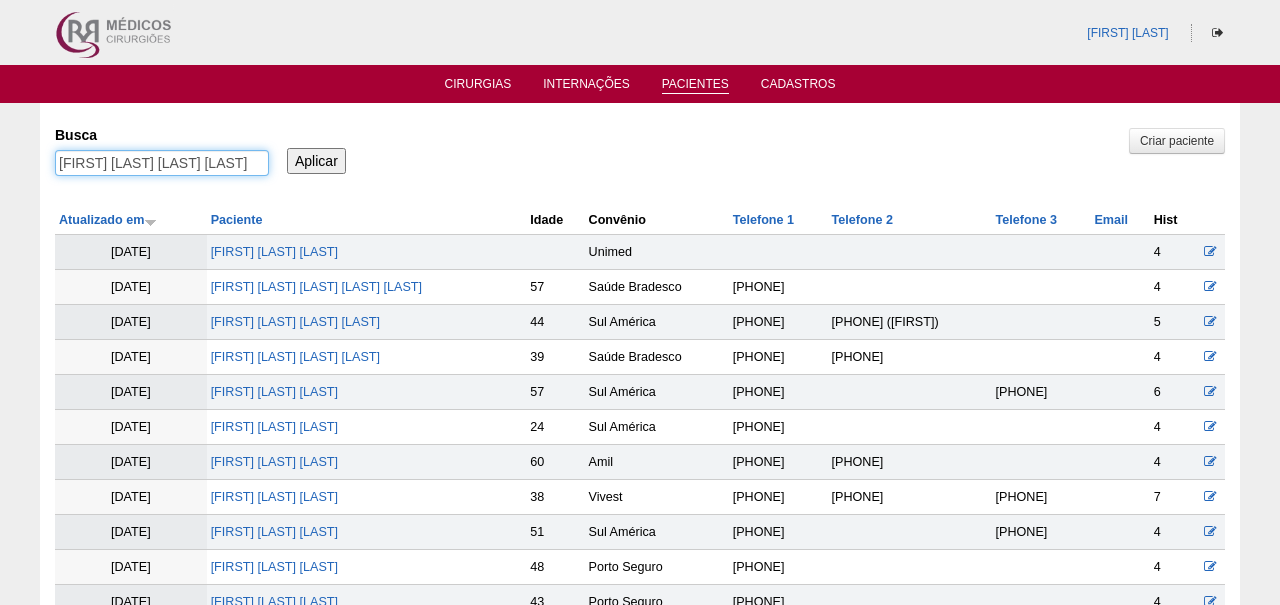 drag, startPoint x: 216, startPoint y: 167, endPoint x: 122, endPoint y: 159, distance: 94.33981 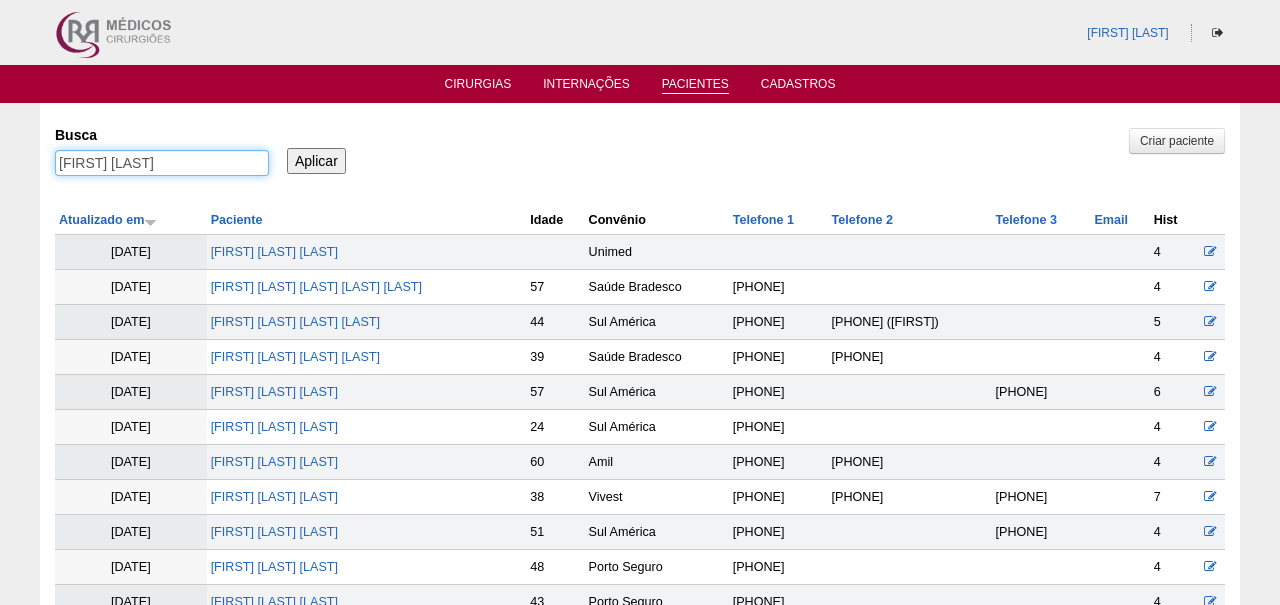 type on "DEBORA SENA" 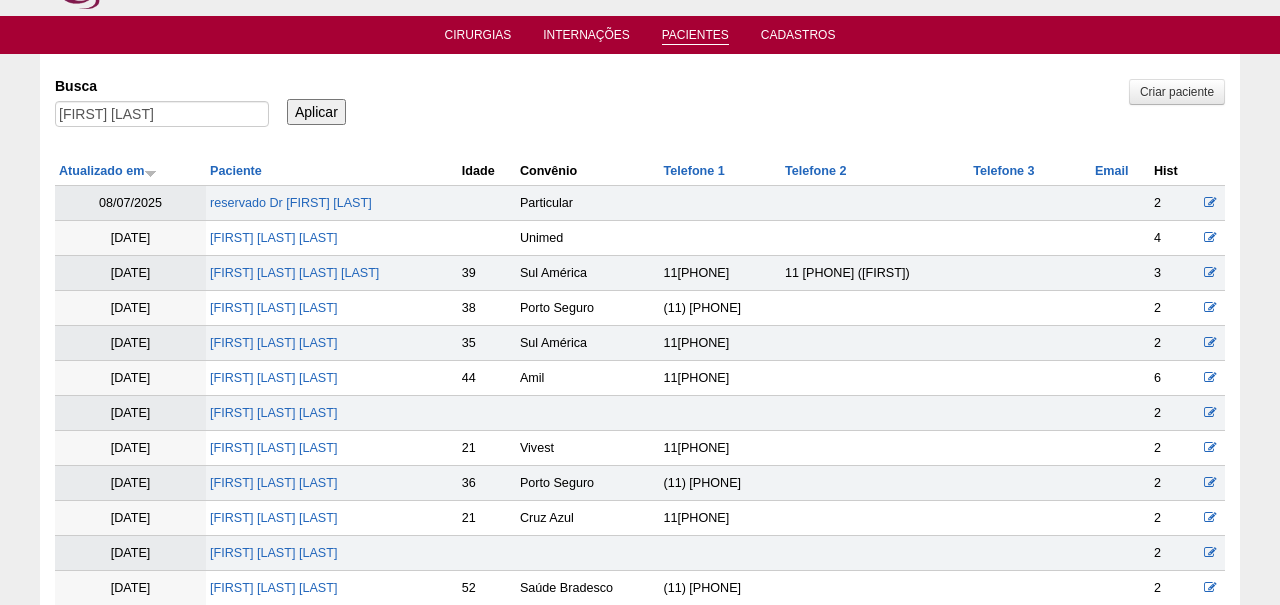scroll, scrollTop: 50, scrollLeft: 0, axis: vertical 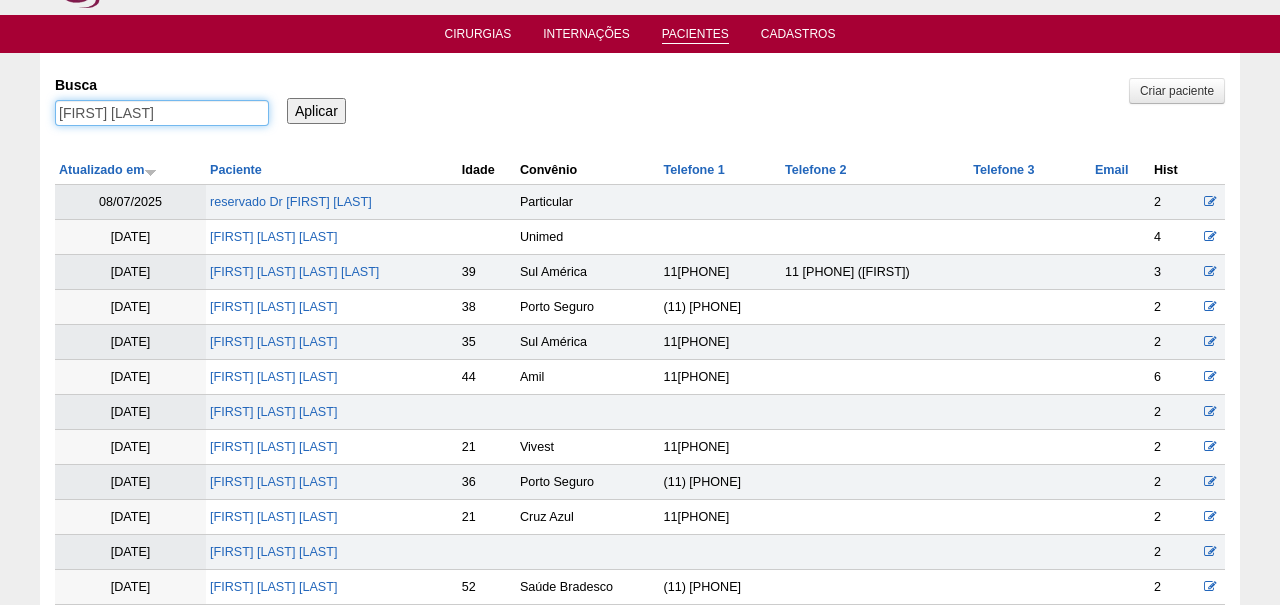 drag, startPoint x: 121, startPoint y: 110, endPoint x: 17, endPoint y: 106, distance: 104.0769 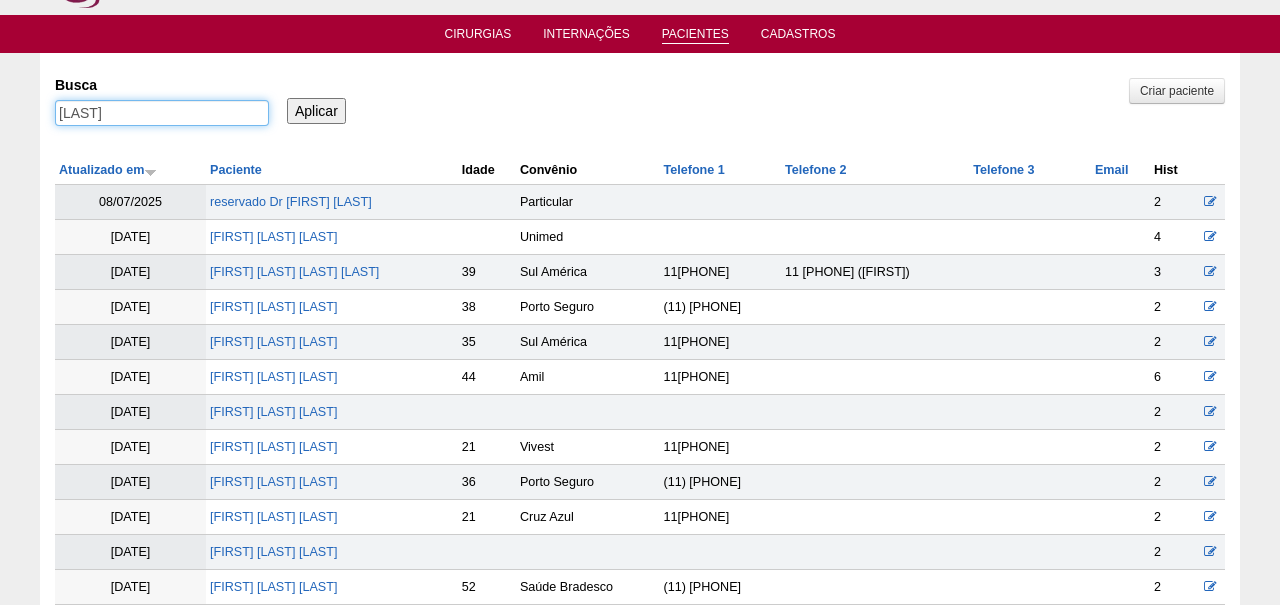 type on "[LAST]" 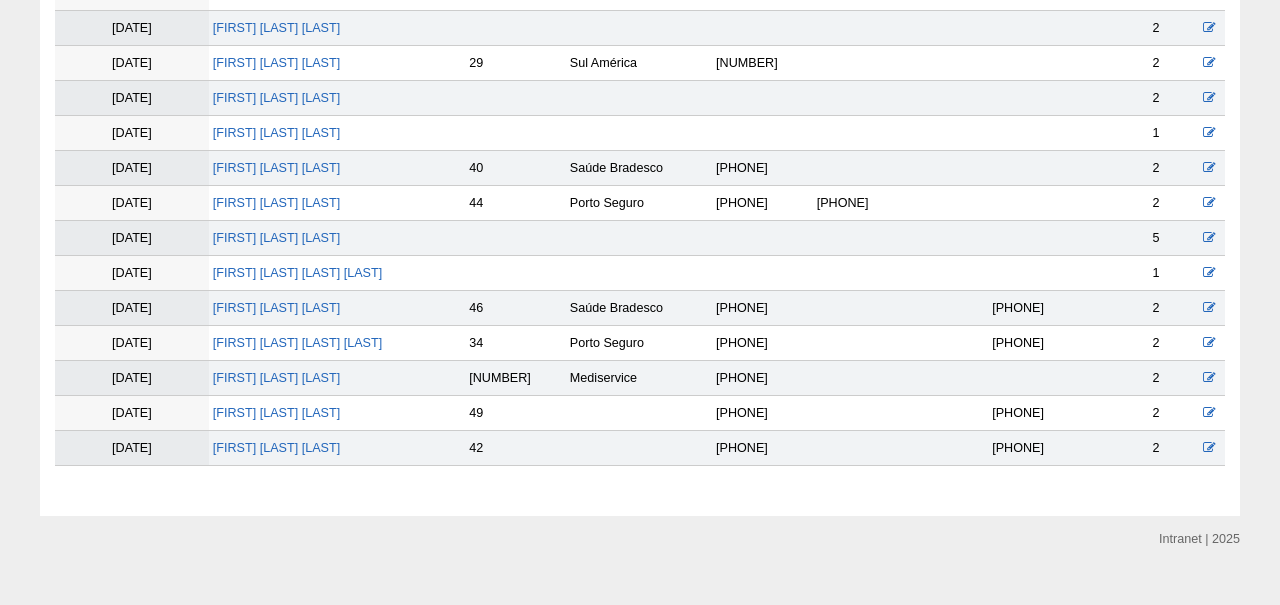 scroll, scrollTop: 988, scrollLeft: 0, axis: vertical 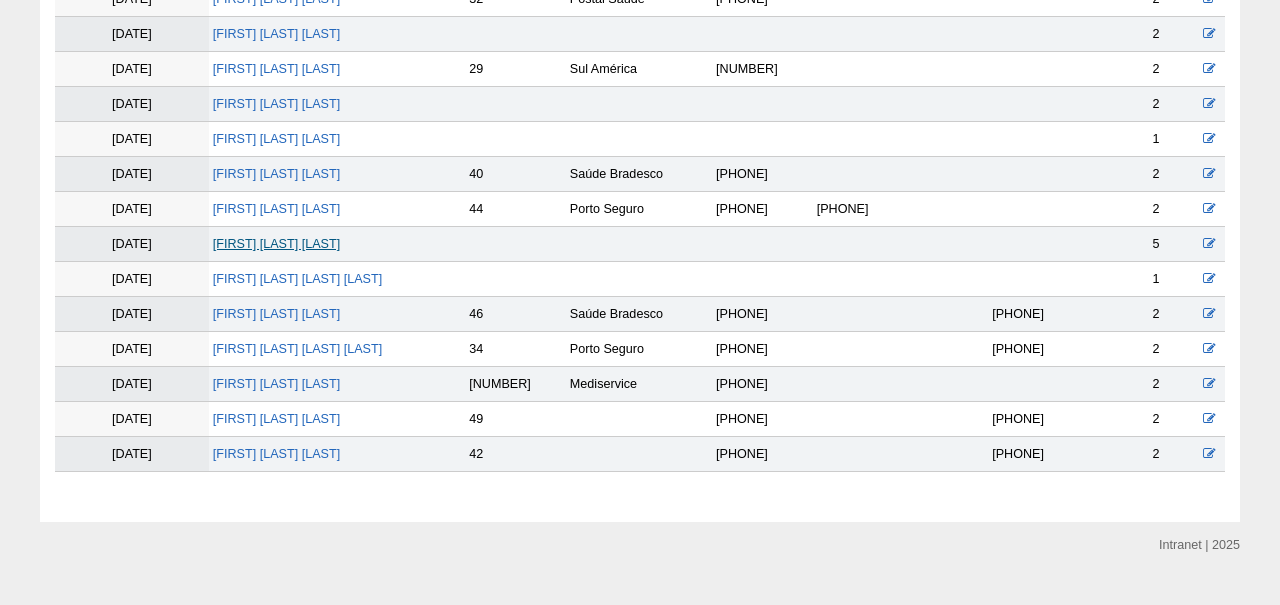 click on "[FIRST] [LAST] [LAST]" at bounding box center [276, 244] 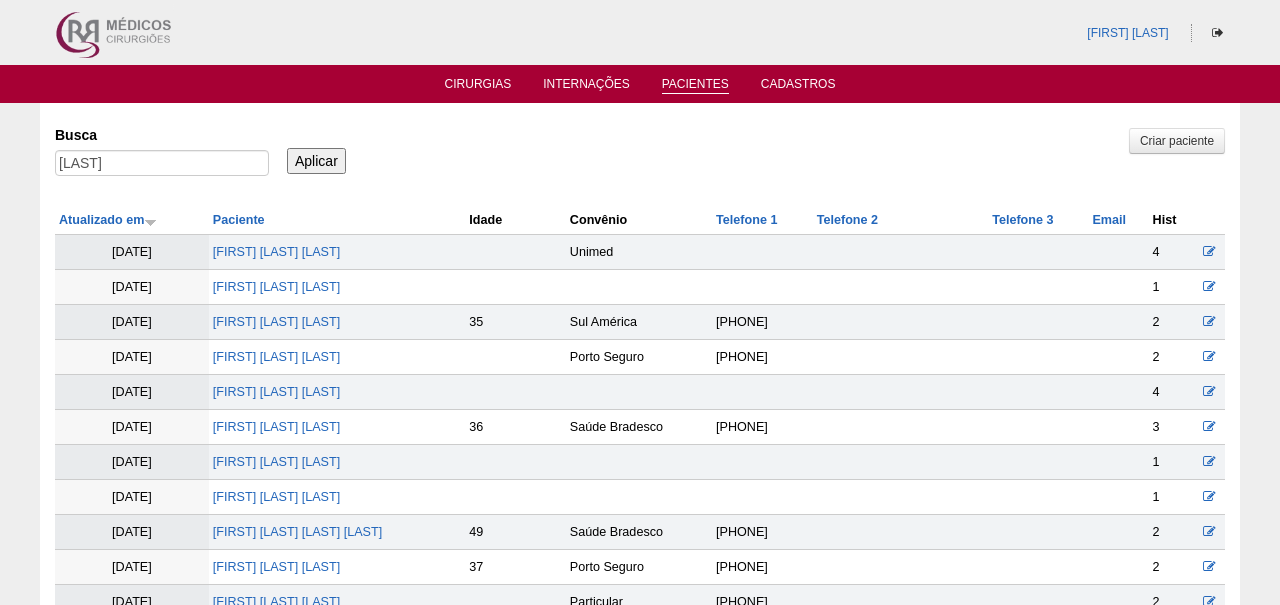 scroll, scrollTop: 0, scrollLeft: 0, axis: both 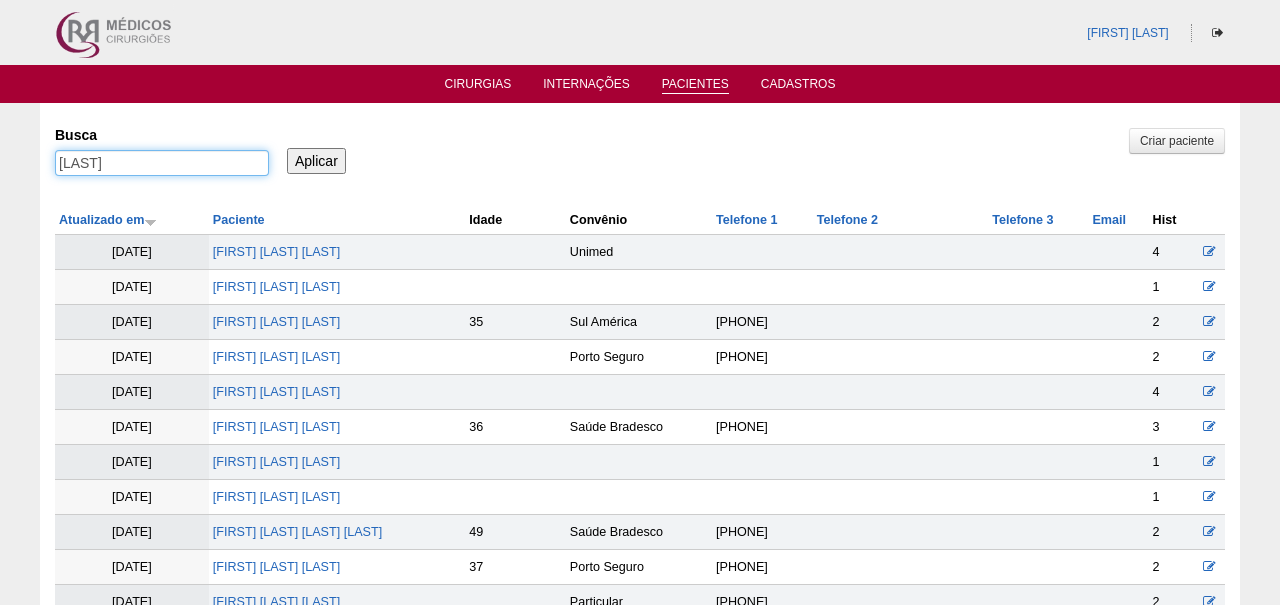 click on "[LAST]" at bounding box center (162, 163) 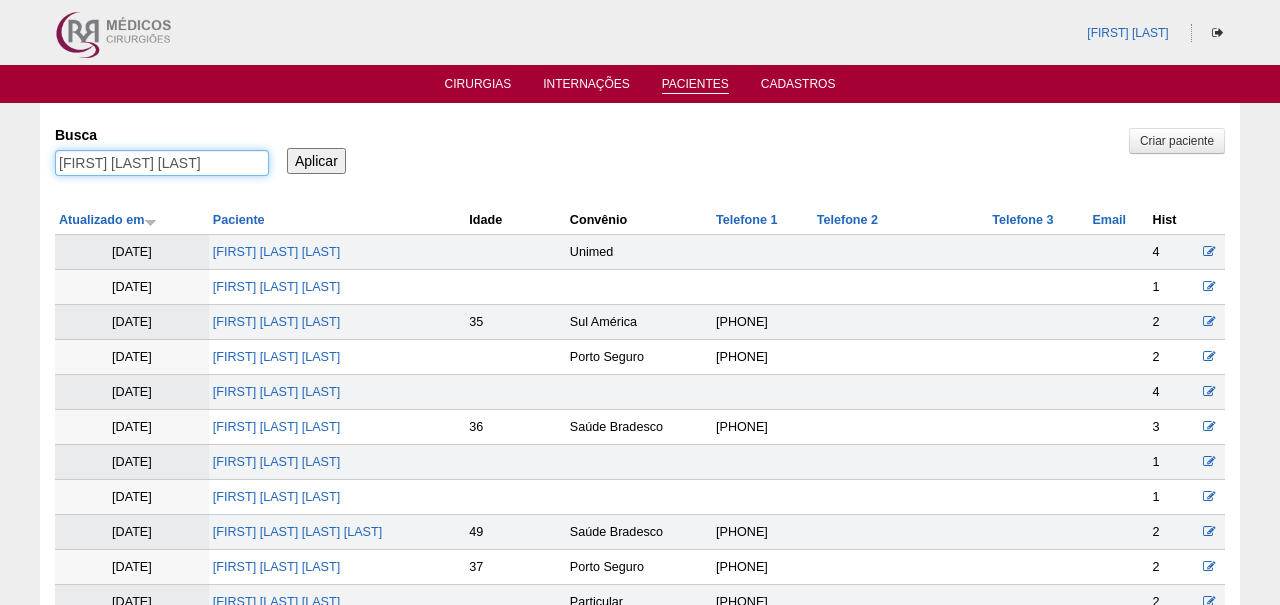 type on "[FIRST] [LAST] [LAST]" 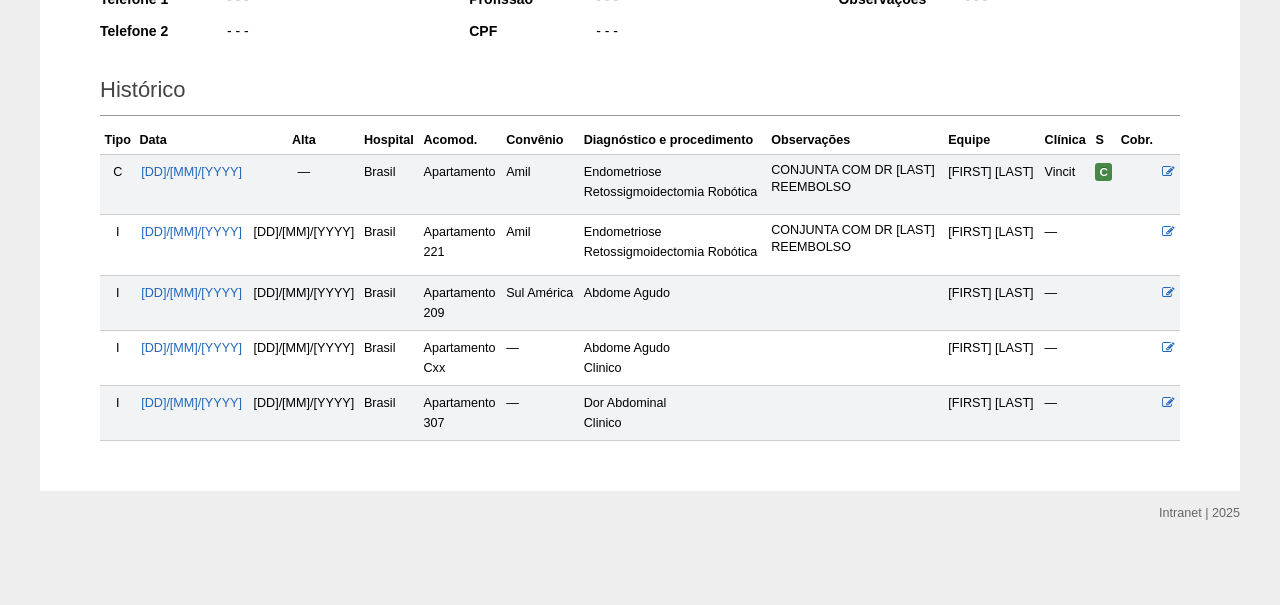scroll, scrollTop: 403, scrollLeft: 0, axis: vertical 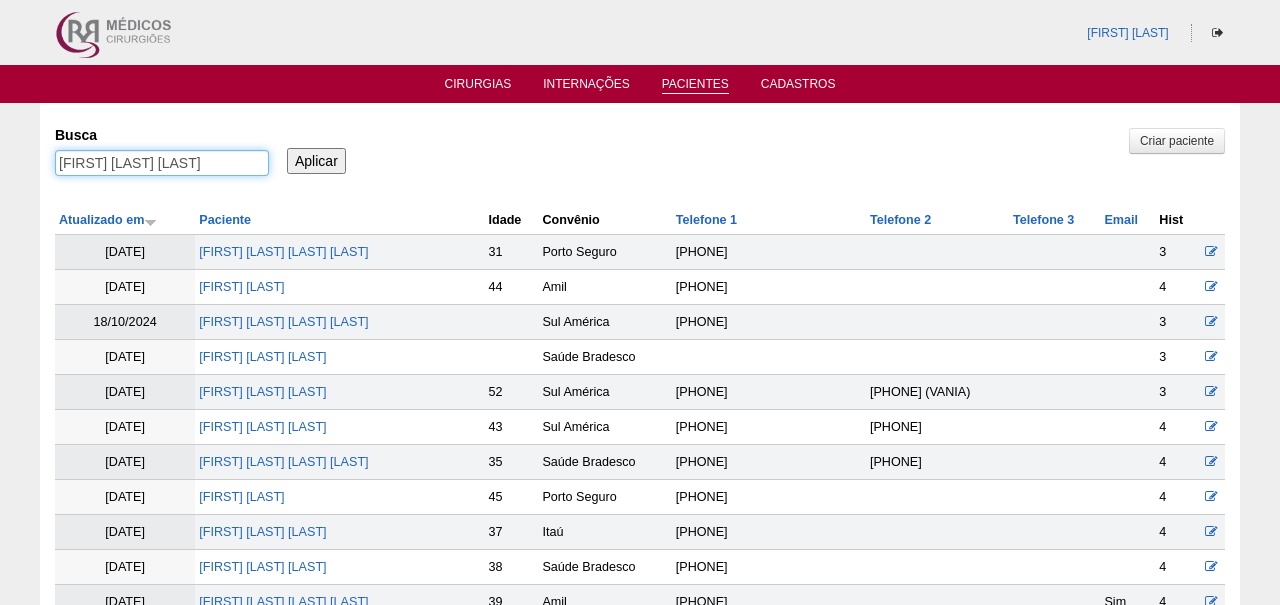 drag, startPoint x: 120, startPoint y: 159, endPoint x: 280, endPoint y: 159, distance: 160 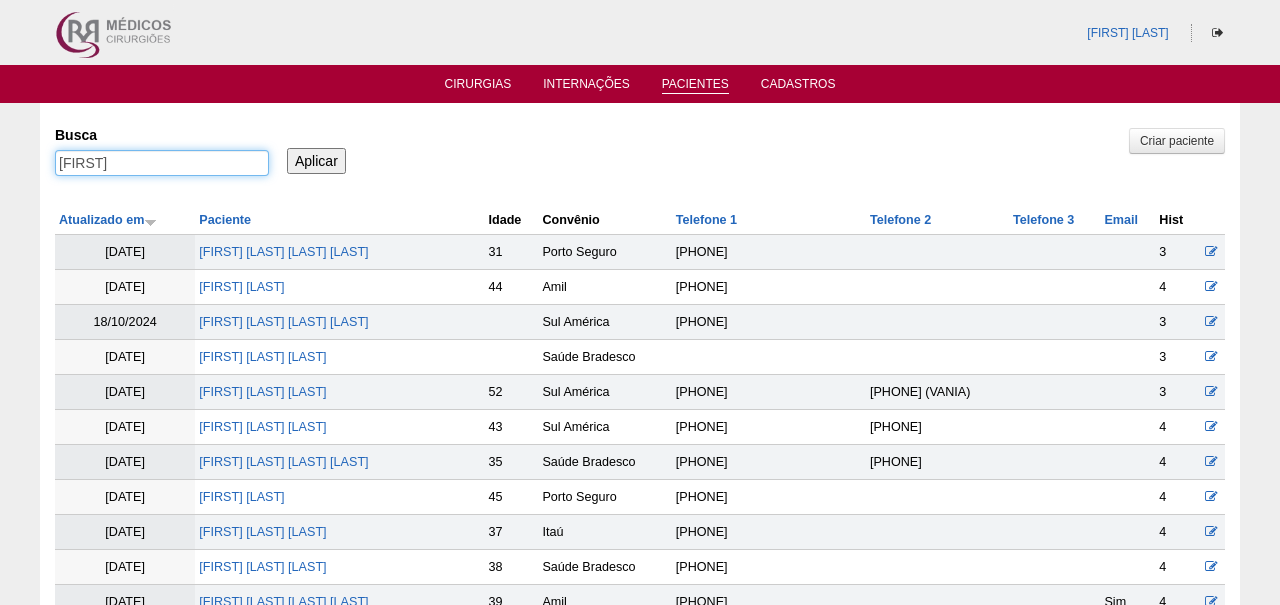 type on "[FIRST]" 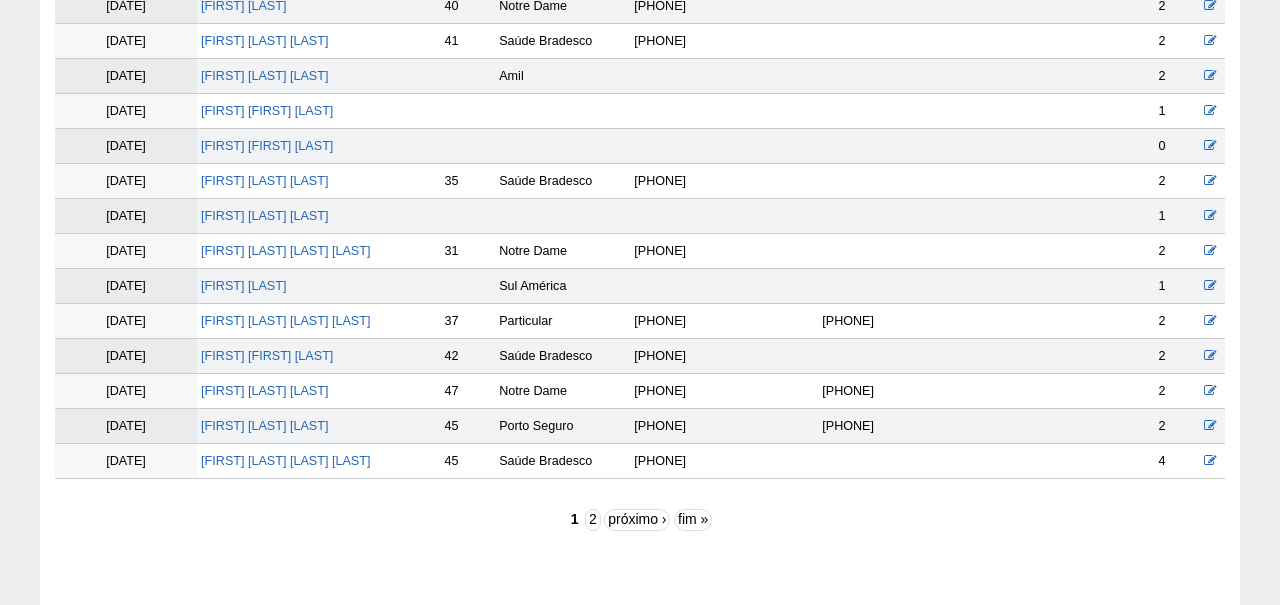 scroll, scrollTop: 3259, scrollLeft: 0, axis: vertical 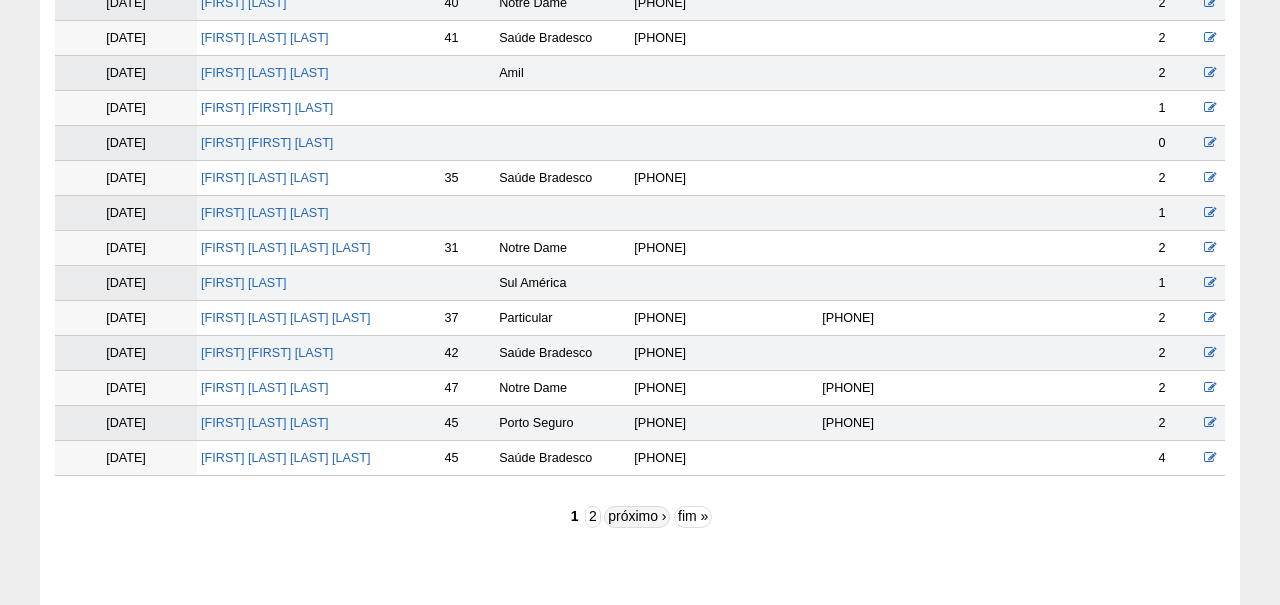 click on "próximo ›" at bounding box center (637, 517) 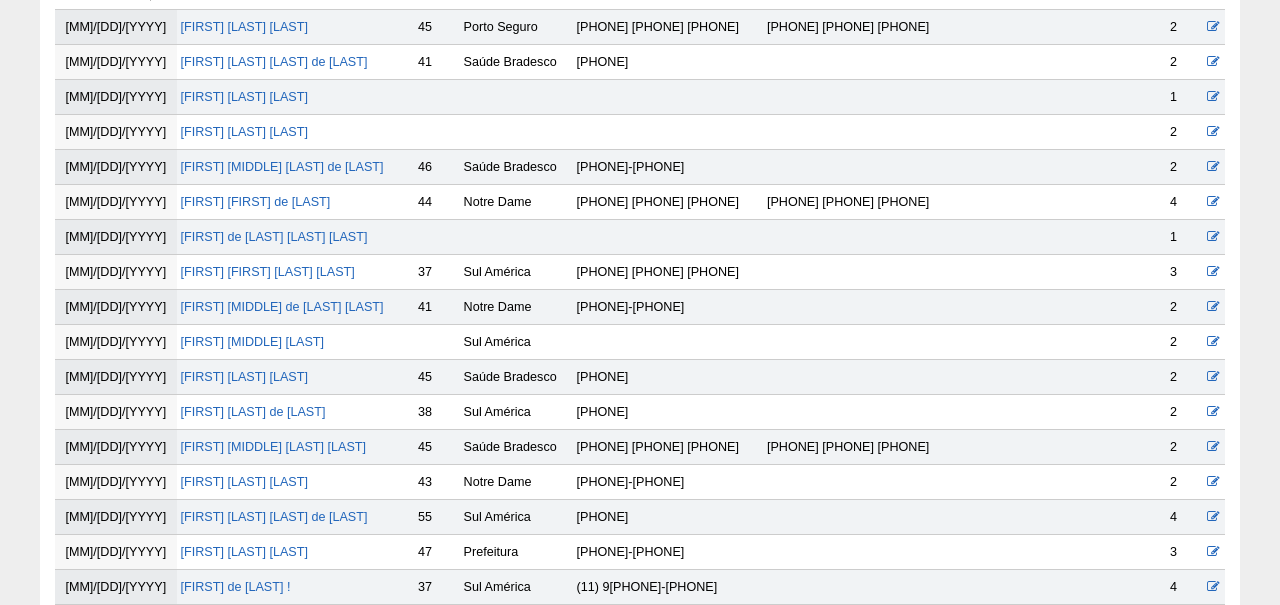 scroll, scrollTop: 242, scrollLeft: 0, axis: vertical 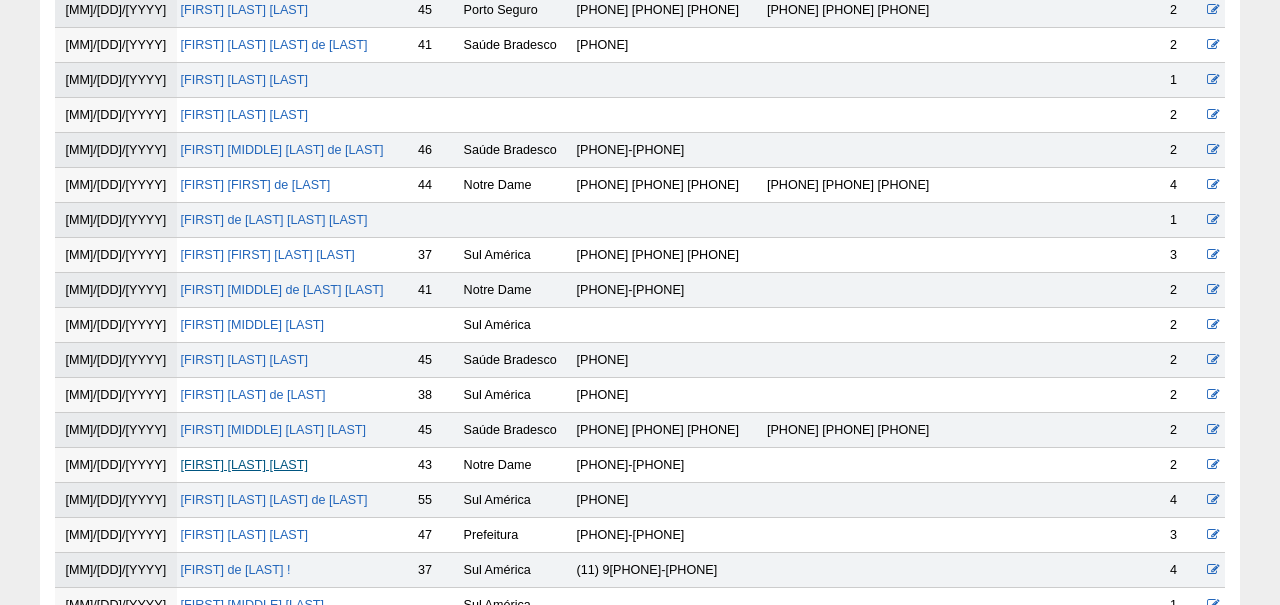 click on "[FIRST] [LAST] [LAST]" at bounding box center (244, 465) 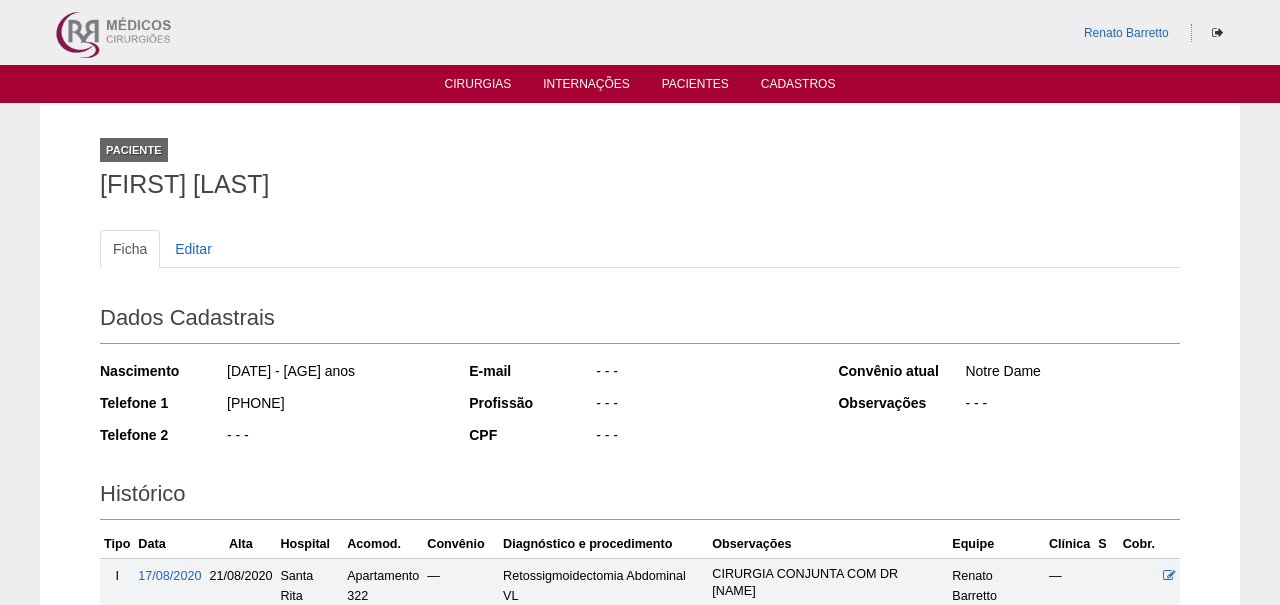 scroll, scrollTop: 0, scrollLeft: 0, axis: both 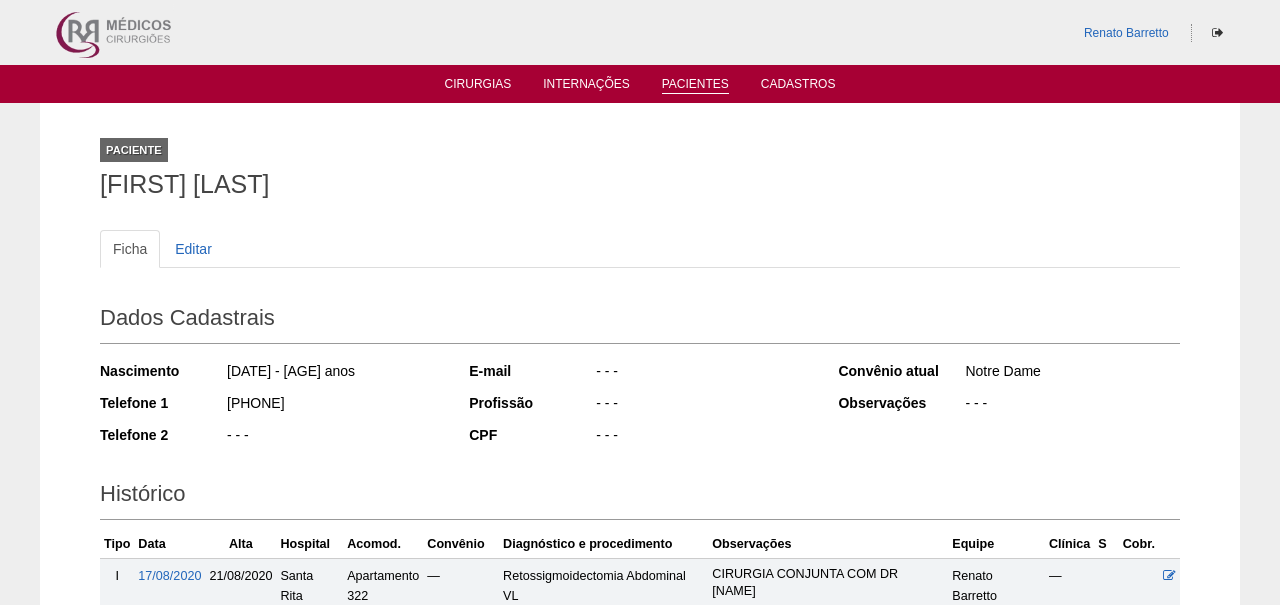 click on "Pacientes" at bounding box center [695, 85] 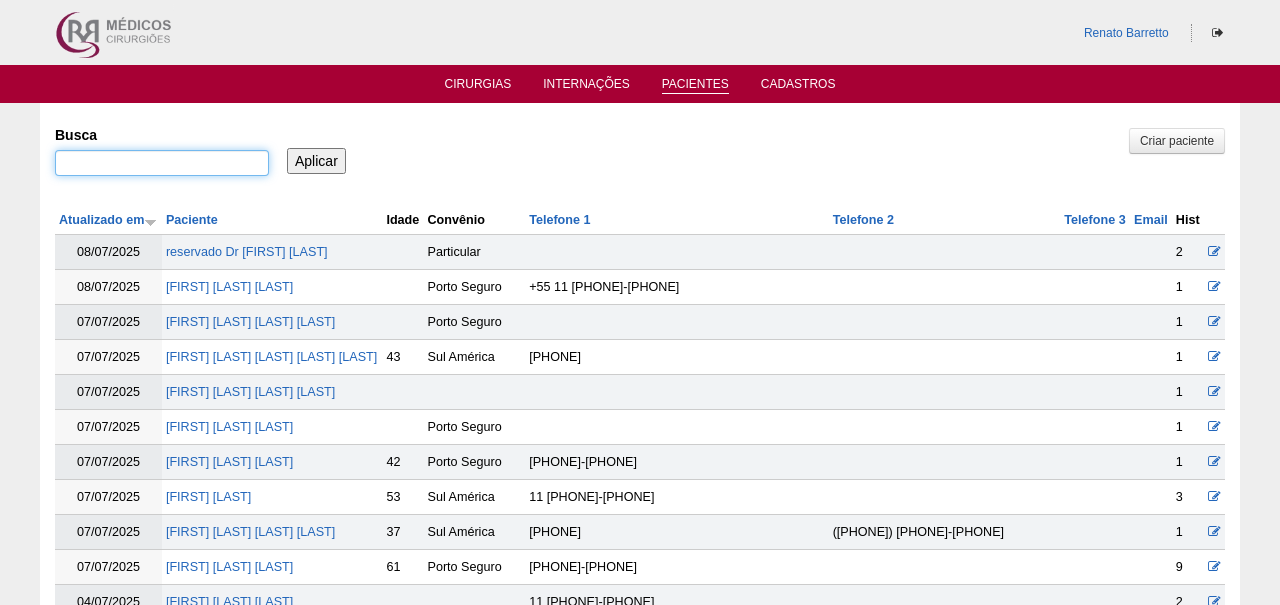 scroll, scrollTop: 0, scrollLeft: 0, axis: both 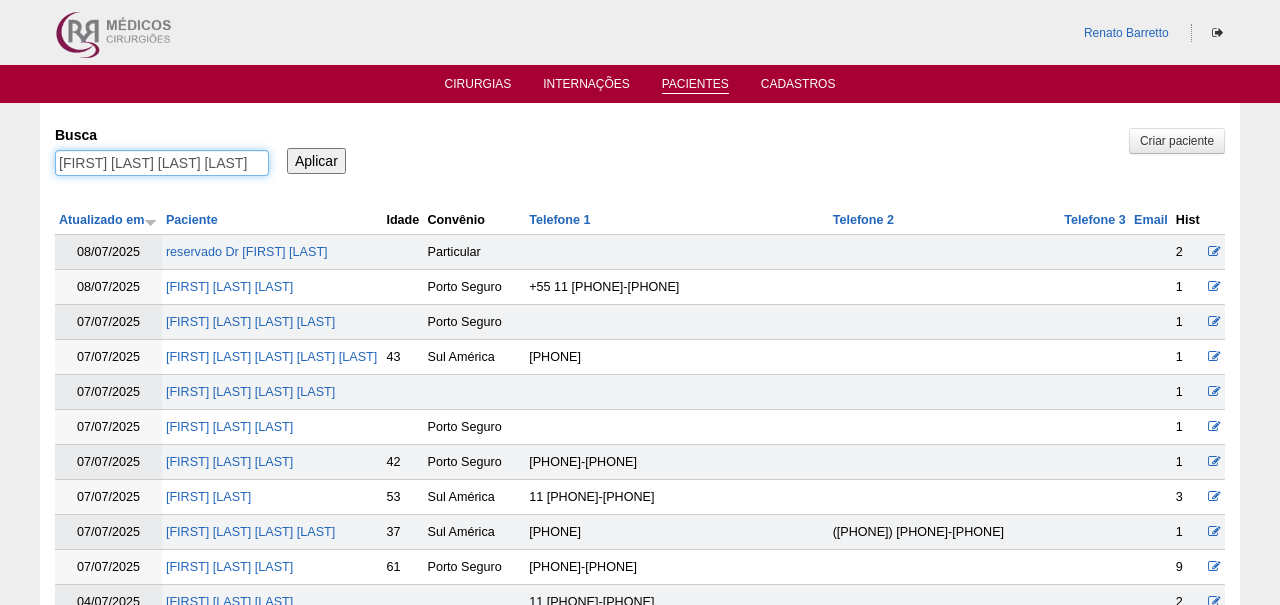 type on "[FIRST] [LAST] [LAST] [LAST]" 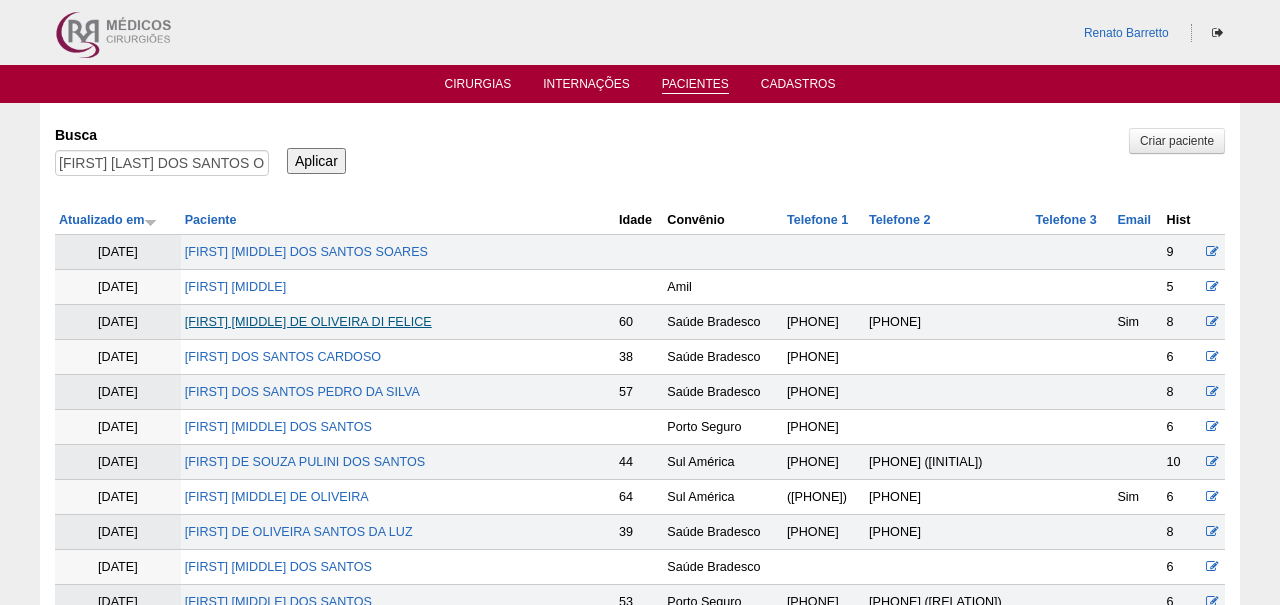 scroll, scrollTop: 0, scrollLeft: 0, axis: both 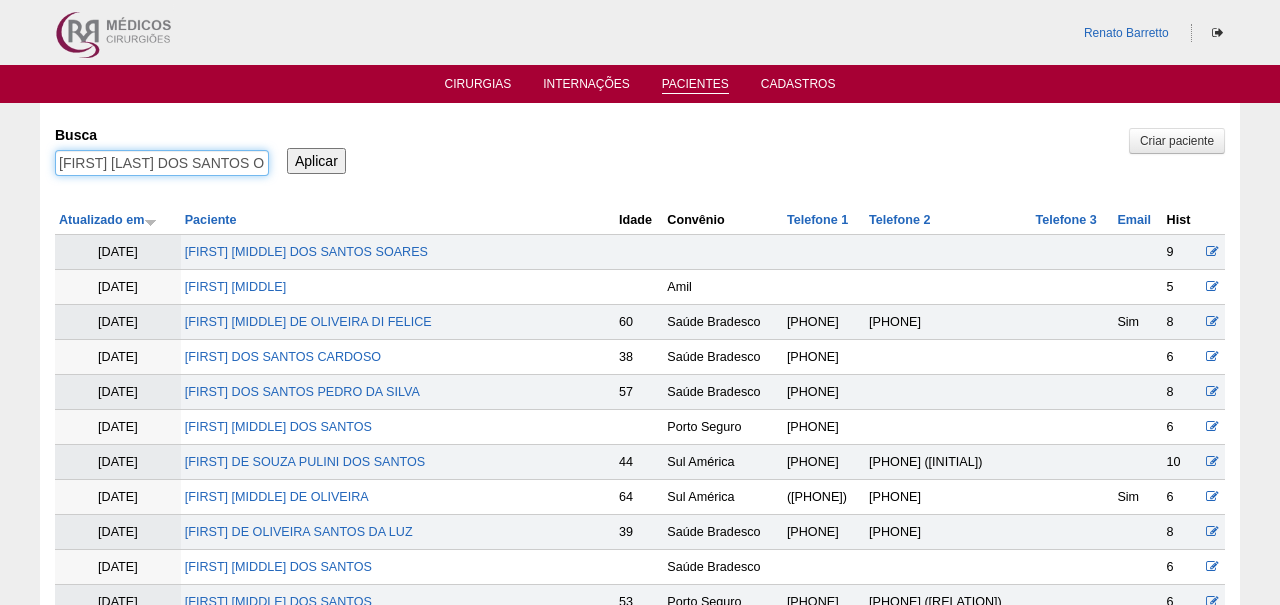 drag, startPoint x: 127, startPoint y: 163, endPoint x: 416, endPoint y: 214, distance: 293.4655 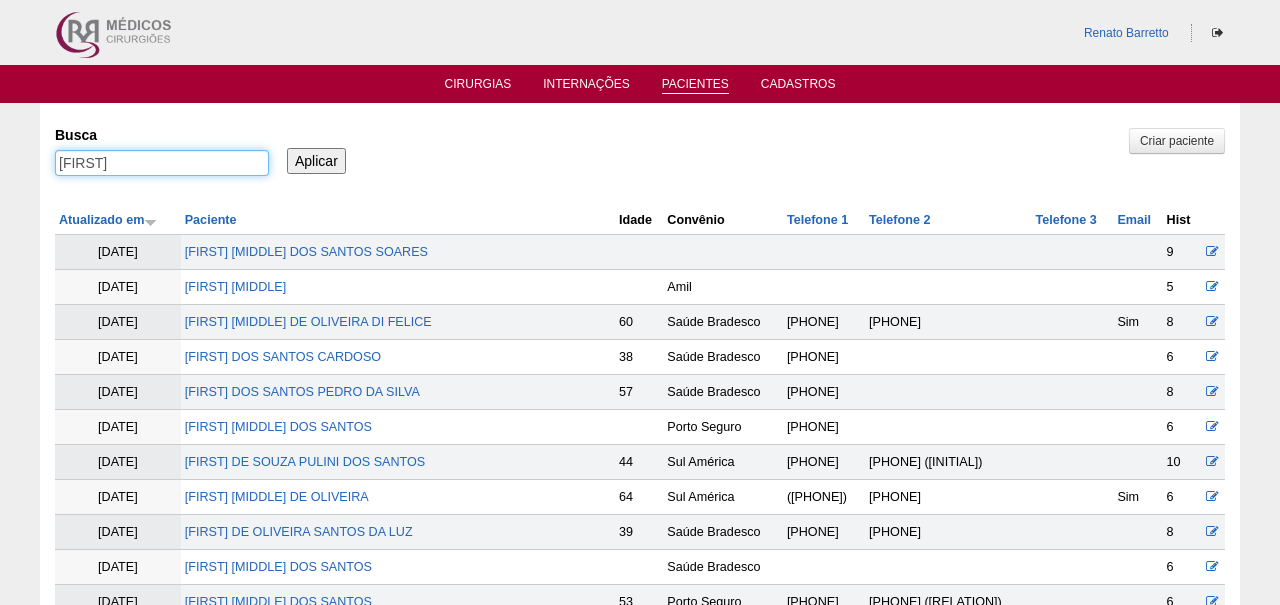 type on "[FIRST]" 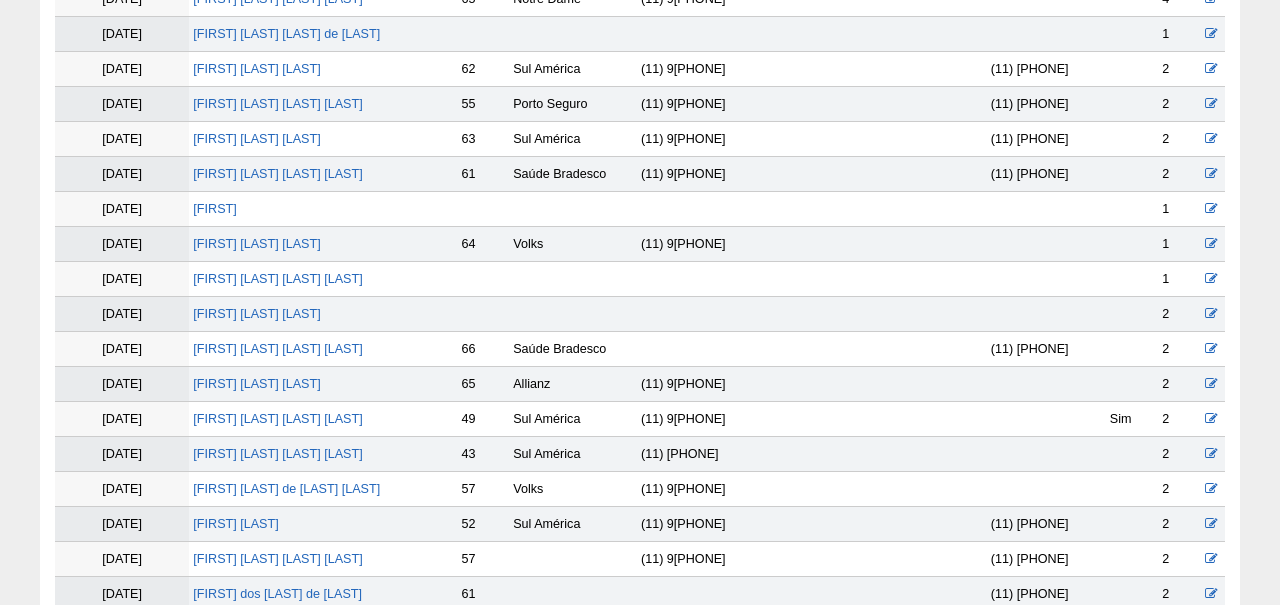 scroll, scrollTop: 1407, scrollLeft: 0, axis: vertical 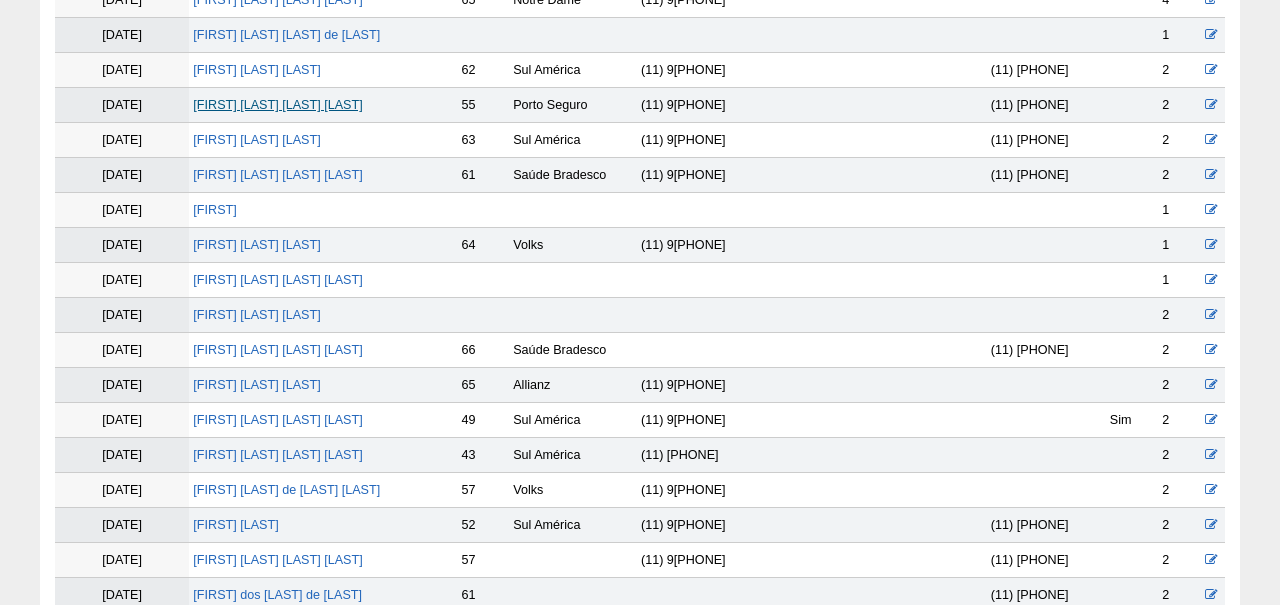 click on "[FIRST] [LAST] [LAST] [LAST]" at bounding box center [277, 105] 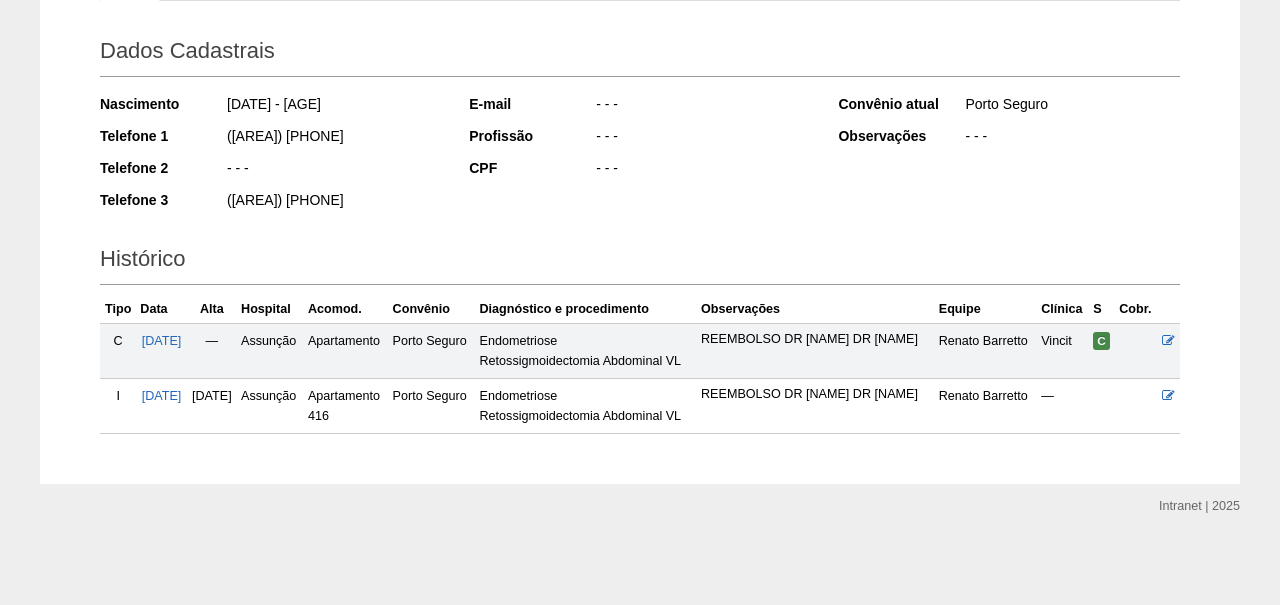 scroll, scrollTop: 299, scrollLeft: 0, axis: vertical 